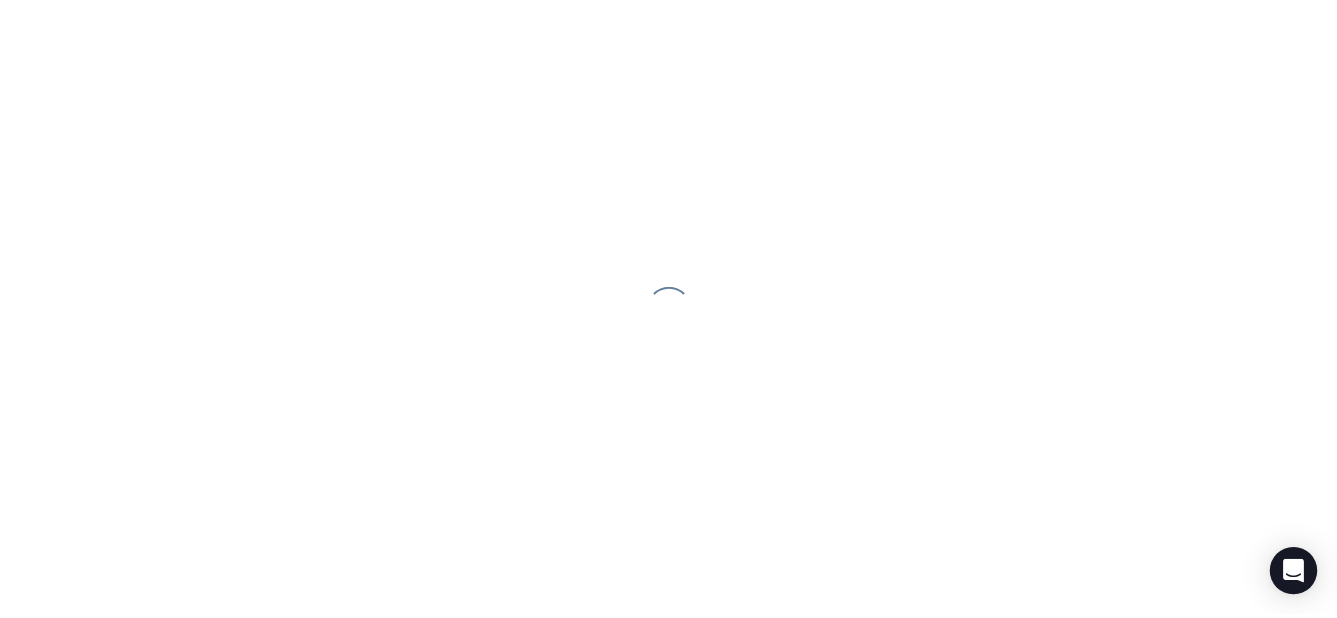 scroll, scrollTop: 0, scrollLeft: 0, axis: both 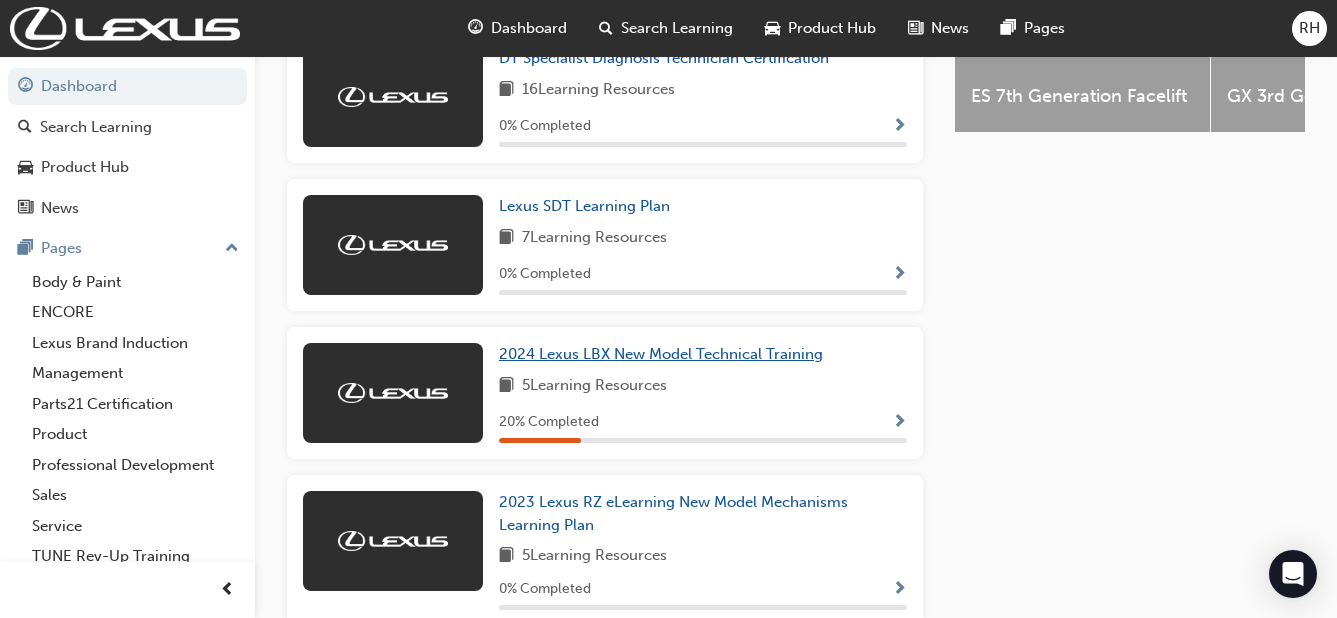 click on "2024 Lexus LBX New Model Technical Training" at bounding box center (661, 354) 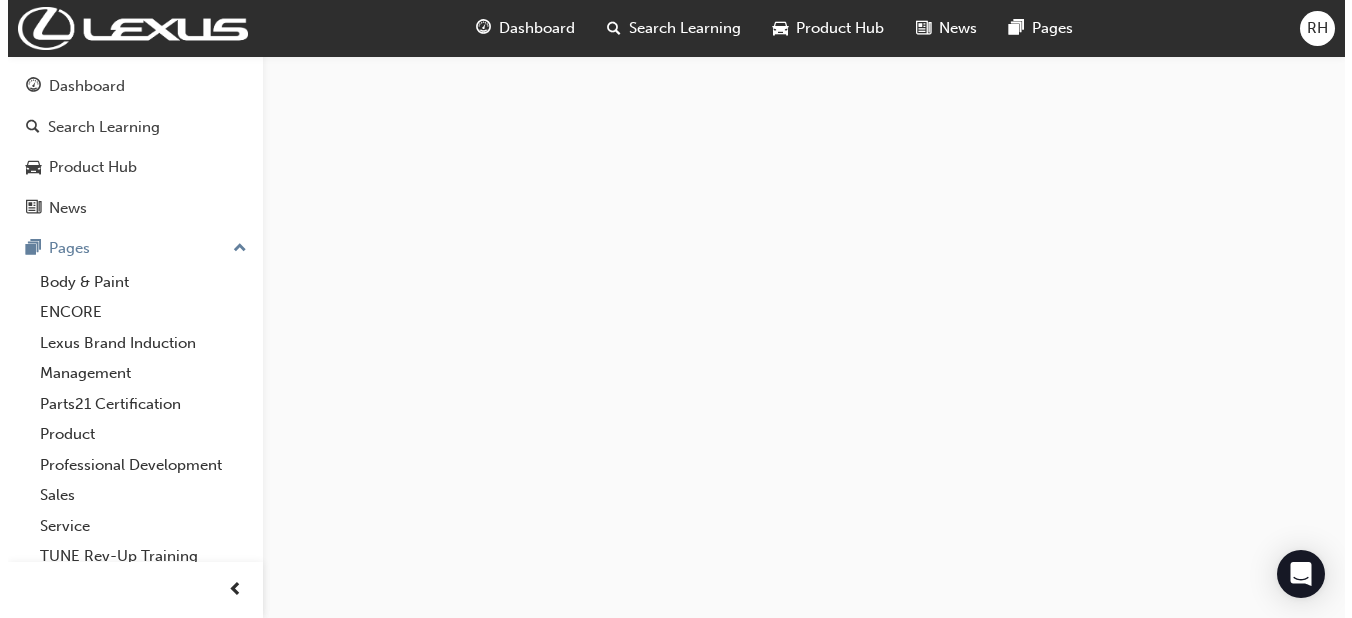 scroll, scrollTop: 0, scrollLeft: 0, axis: both 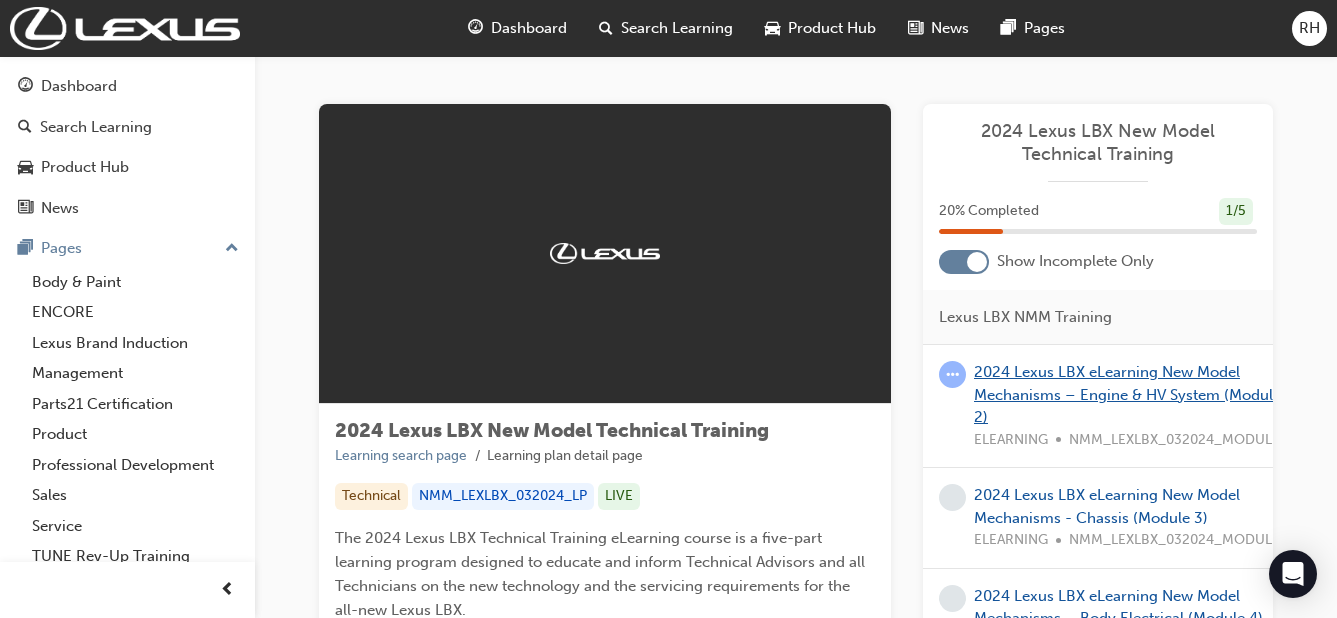 click on "2024 Lexus LBX eLearning New Model Mechanisms – Engine & HV System (Module 2)" at bounding box center (1127, 394) 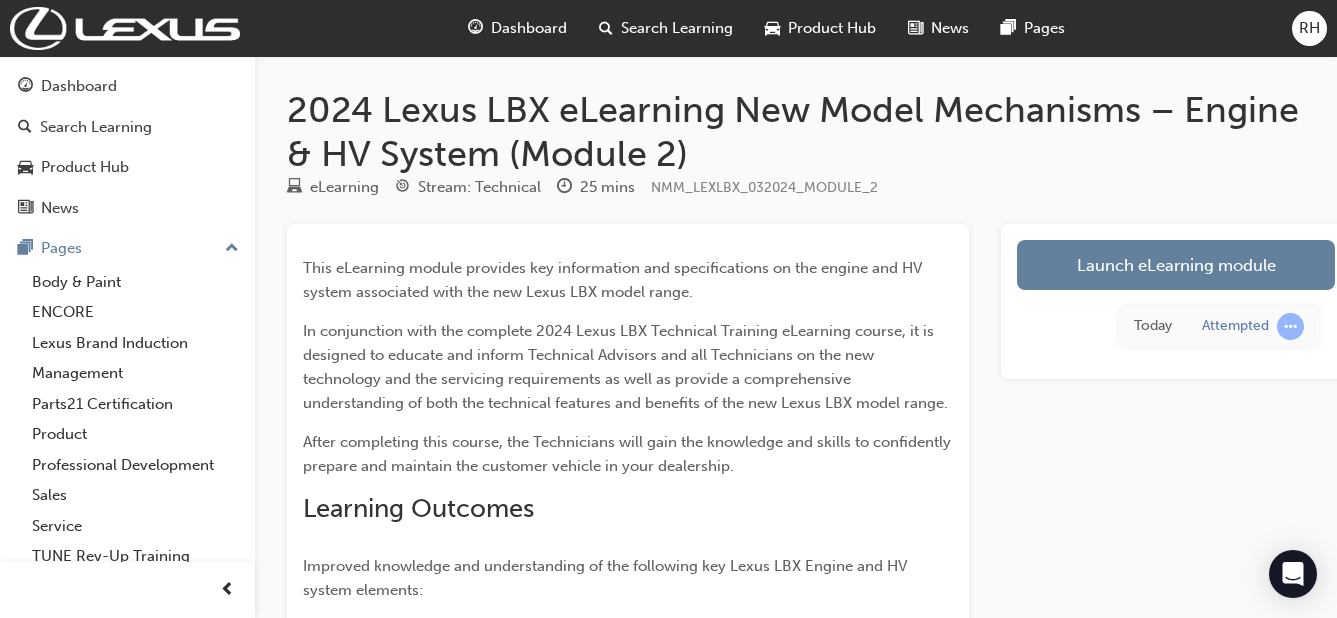 click on "Launch eLearning module" at bounding box center (1176, 265) 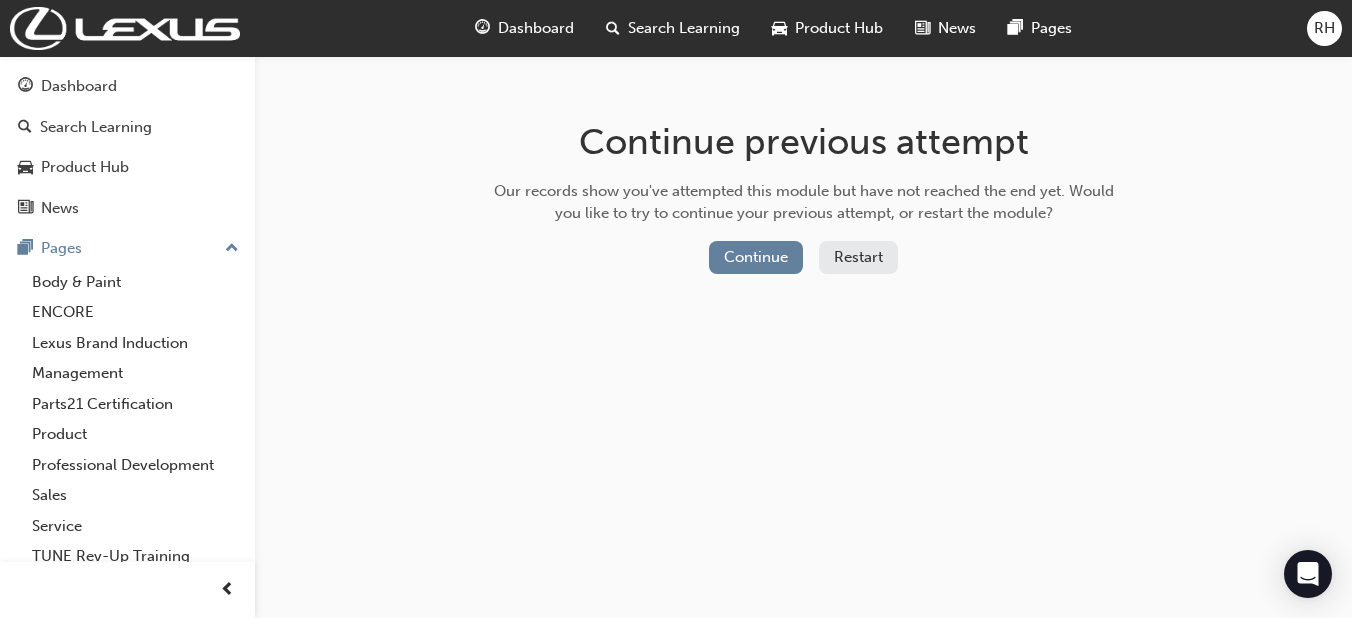 click on "Continue" at bounding box center (756, 257) 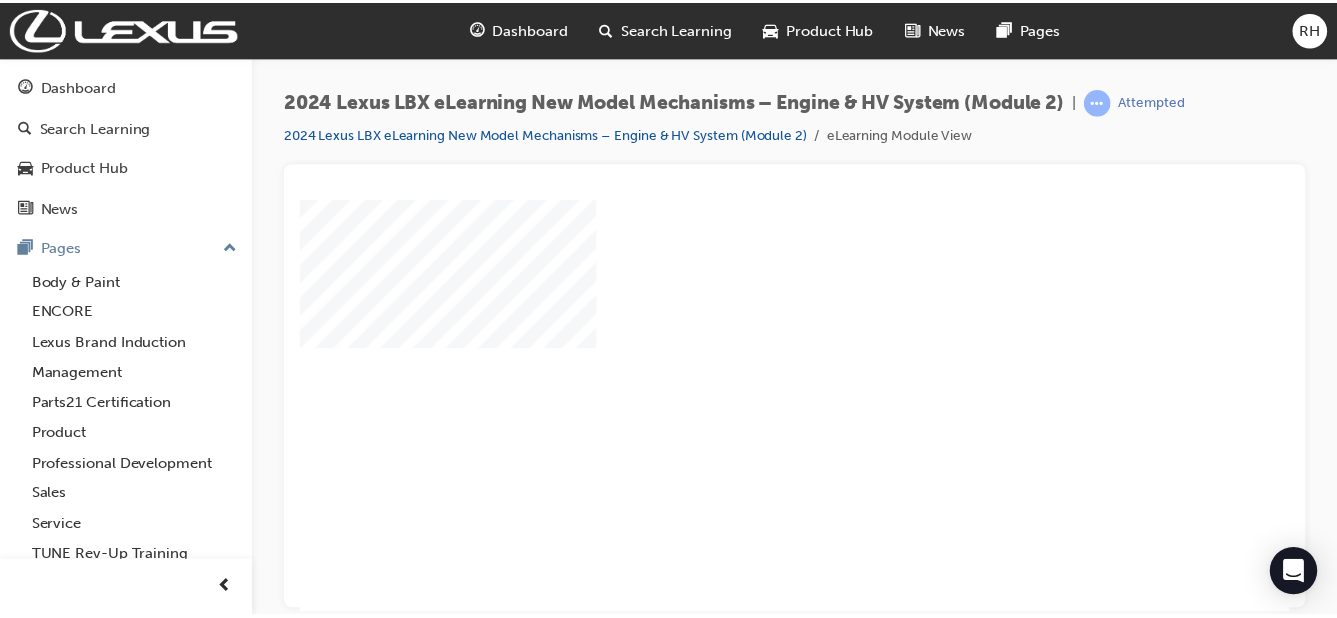 scroll, scrollTop: 0, scrollLeft: 0, axis: both 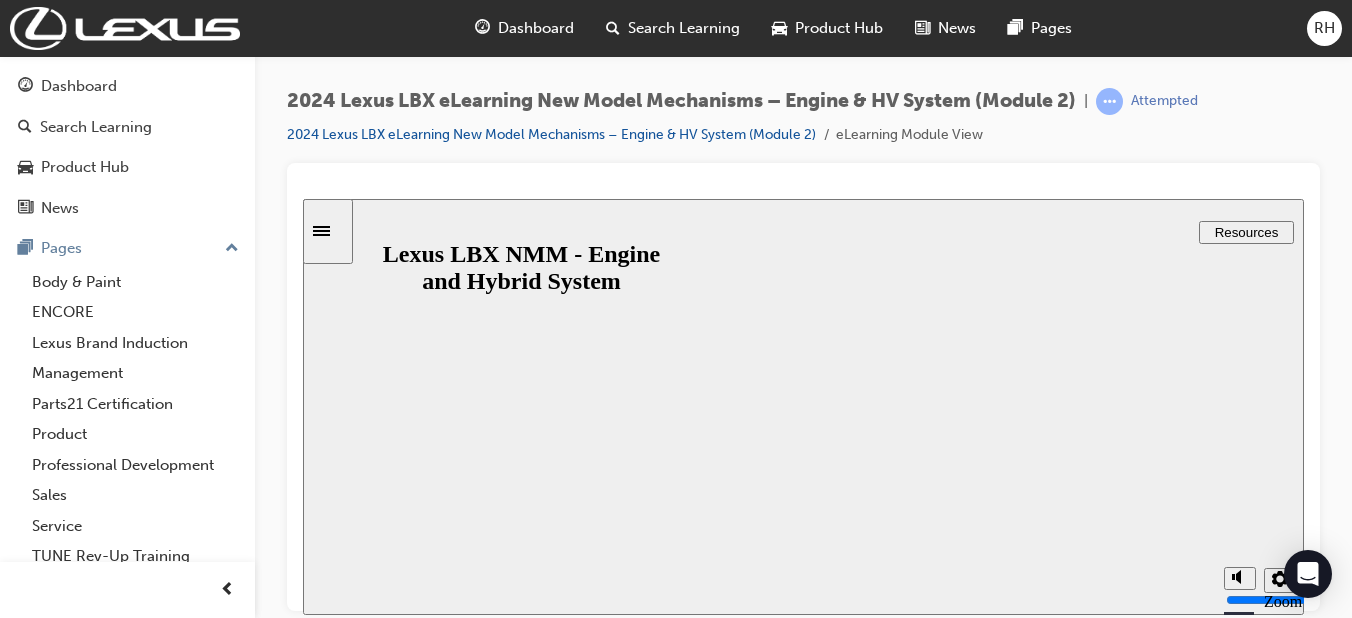 click on "Resume" at bounding box center (341, 994) 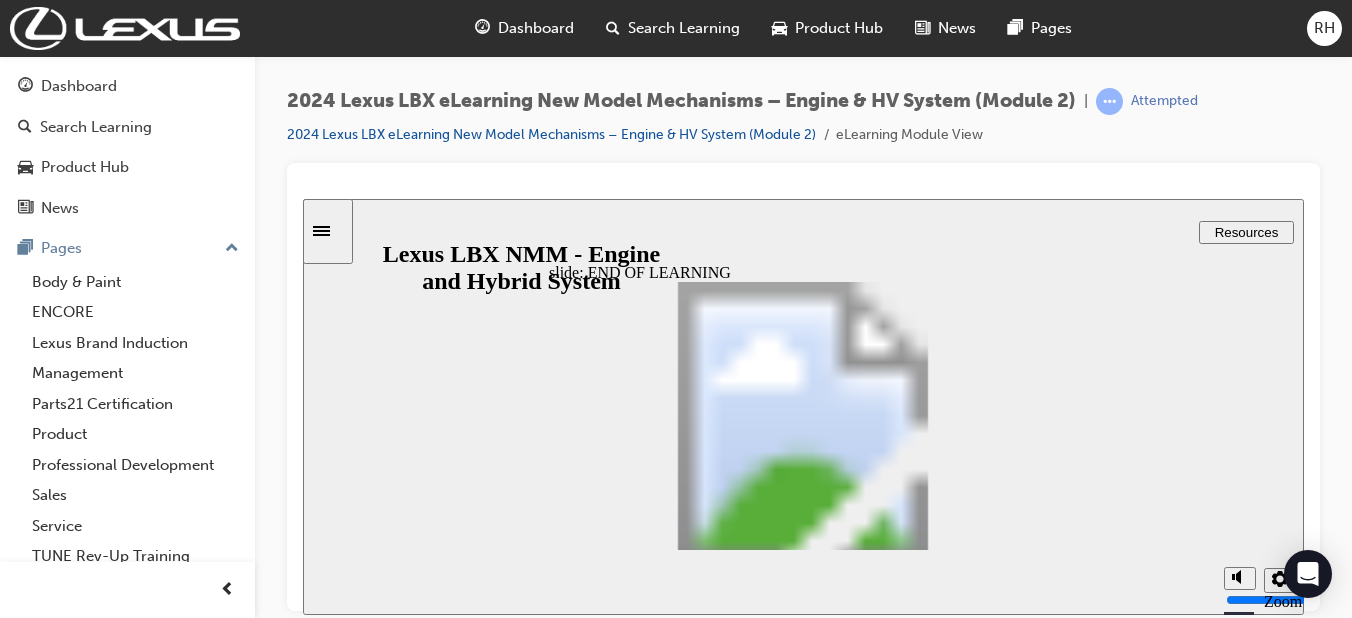 click 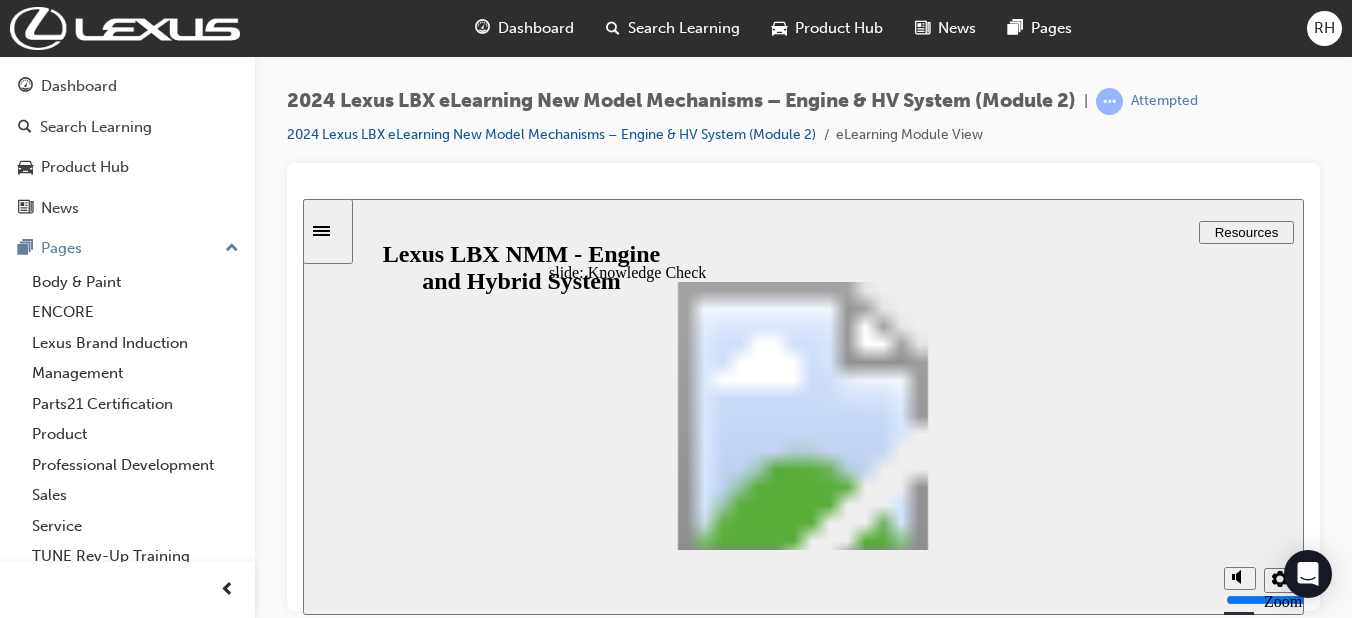 click 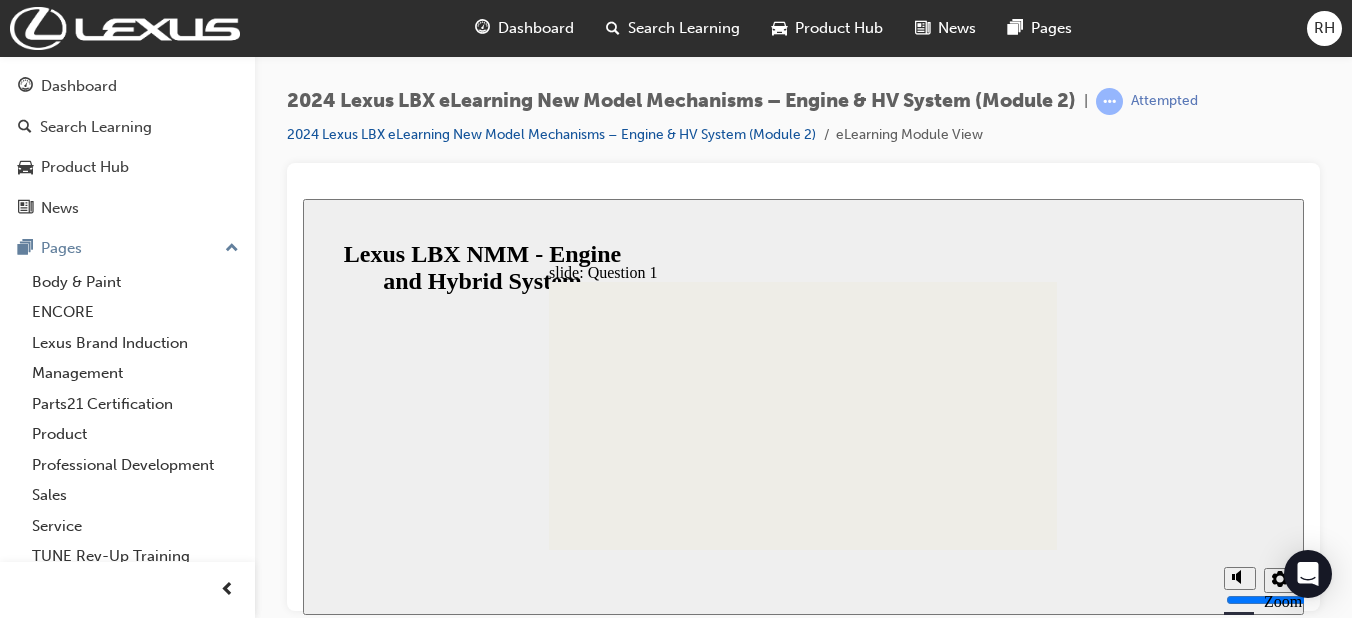 click 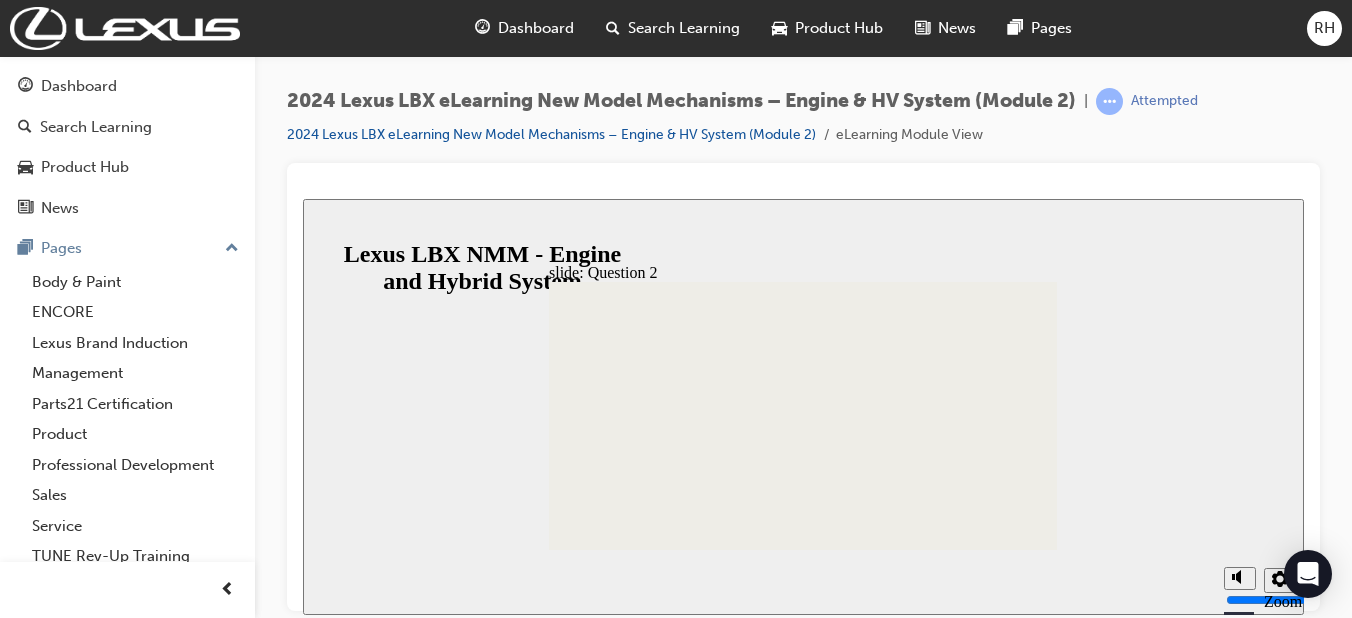 click 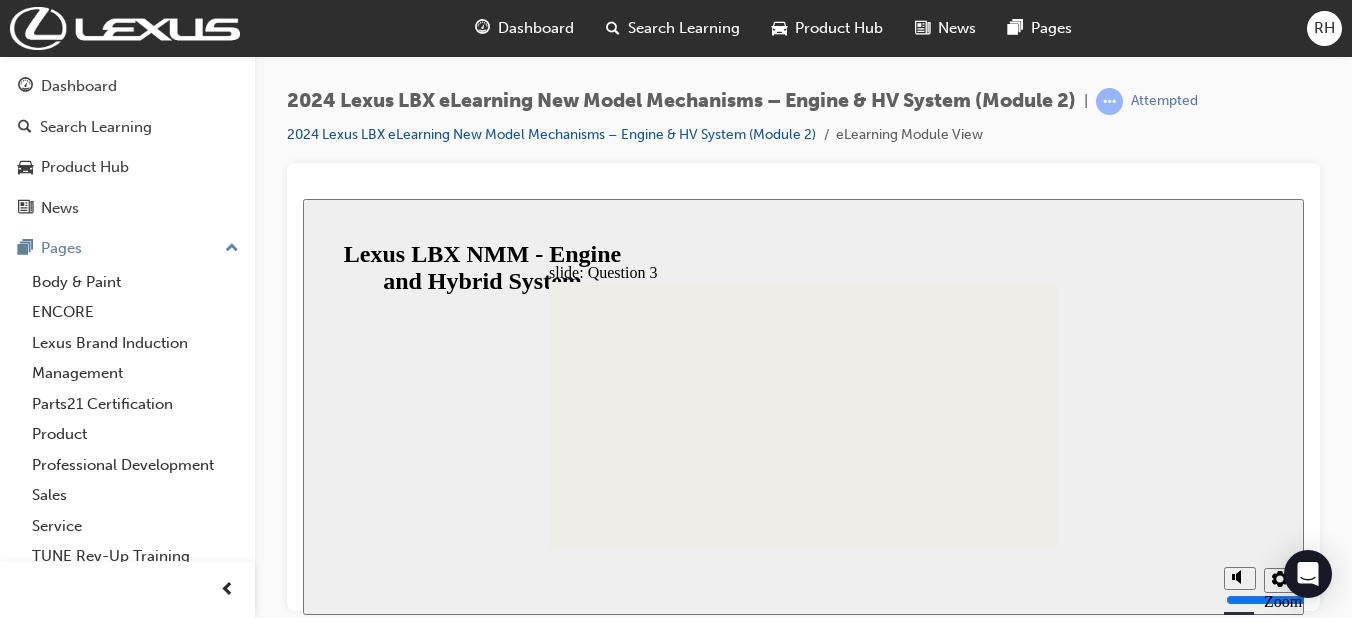 click 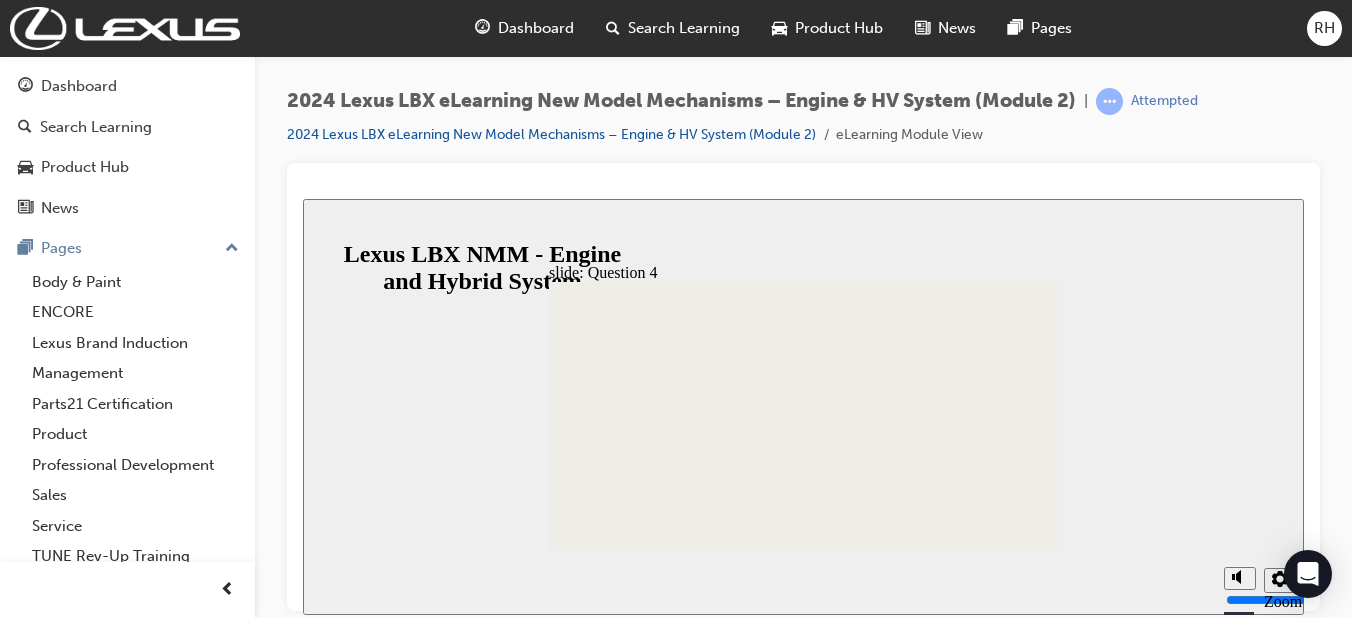 click 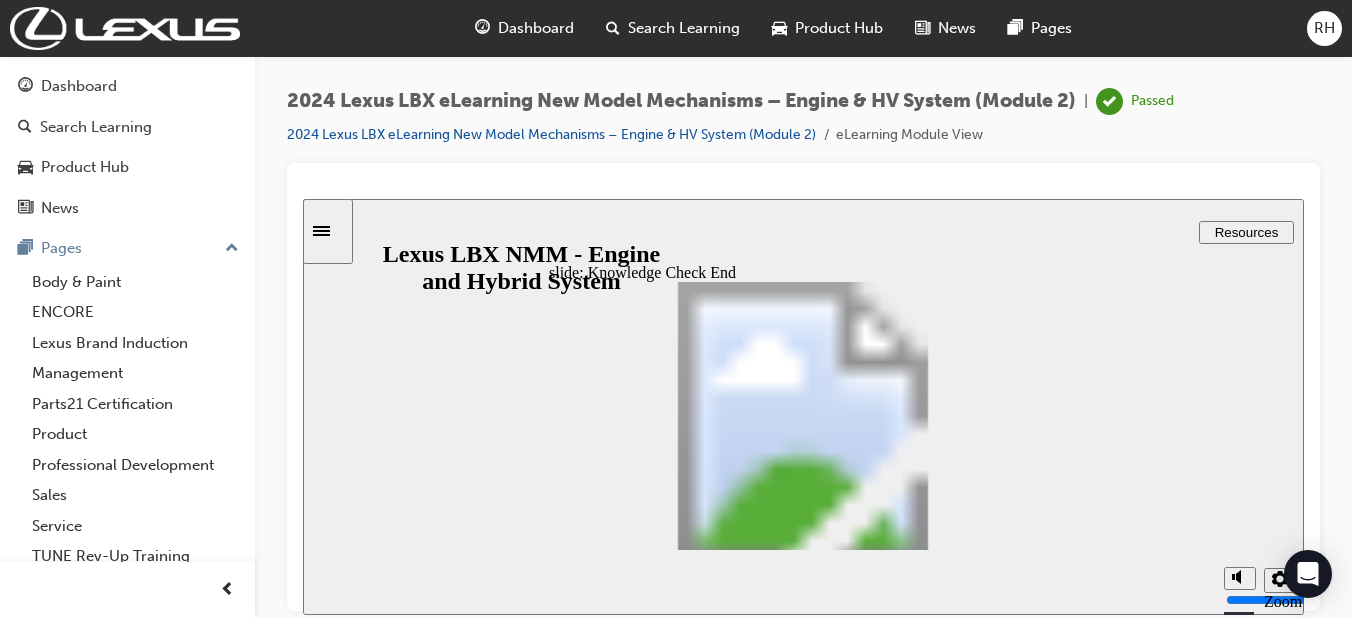 click 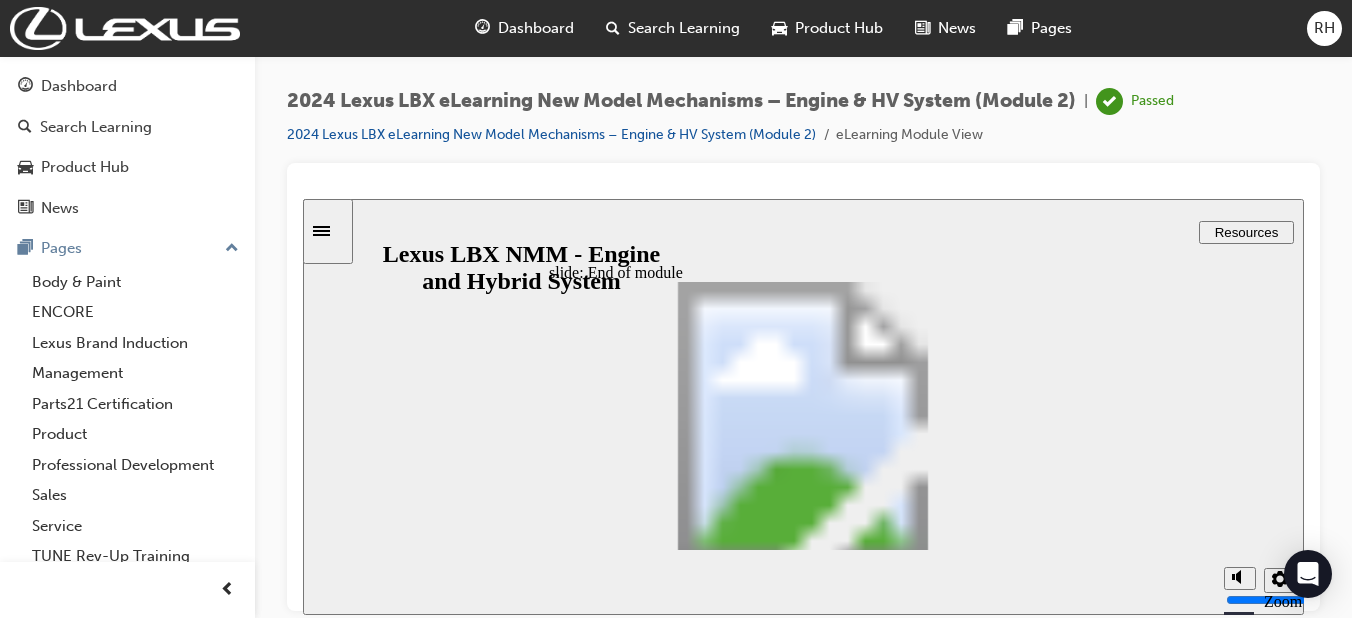 click on "Resources" at bounding box center [1247, 231] 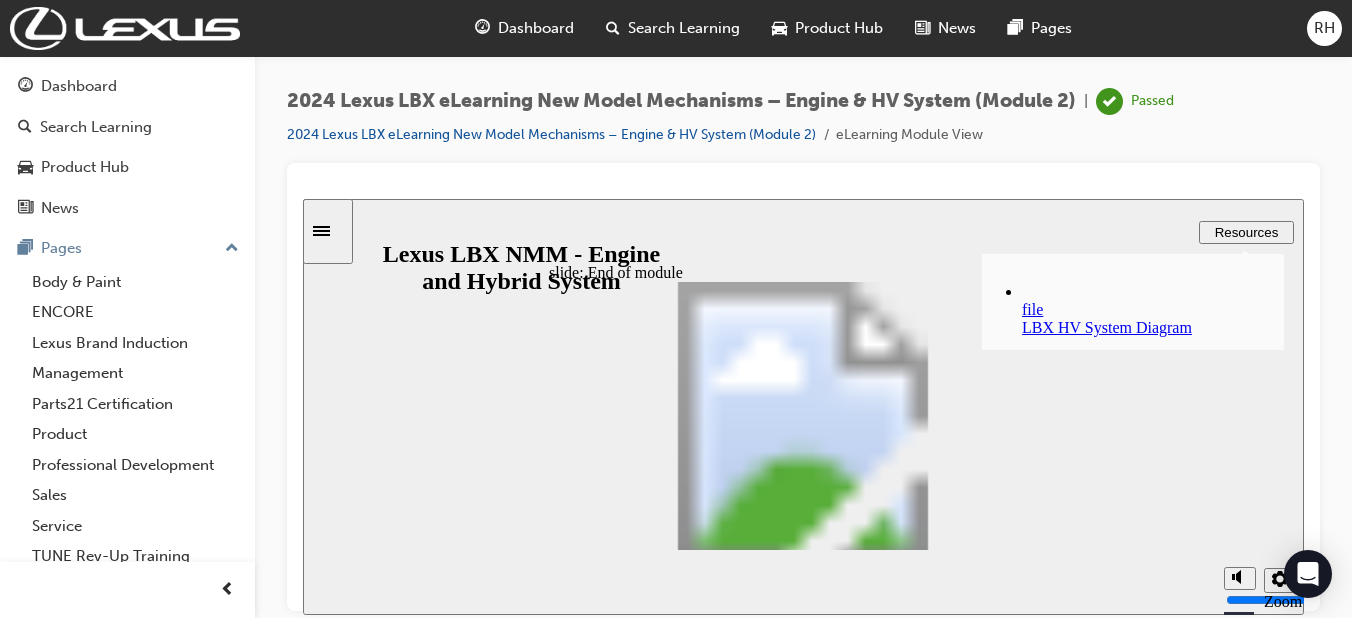 click on "Resources" at bounding box center [1246, 231] 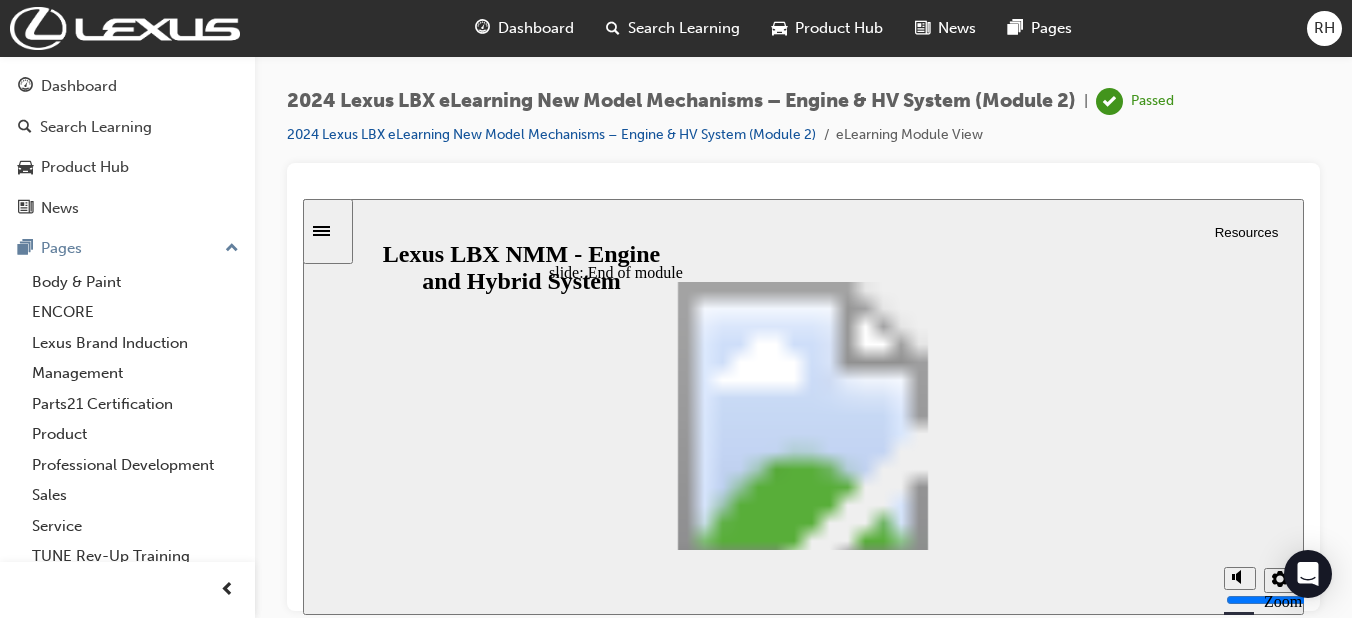 click on "Dashboard" at bounding box center (79, 86) 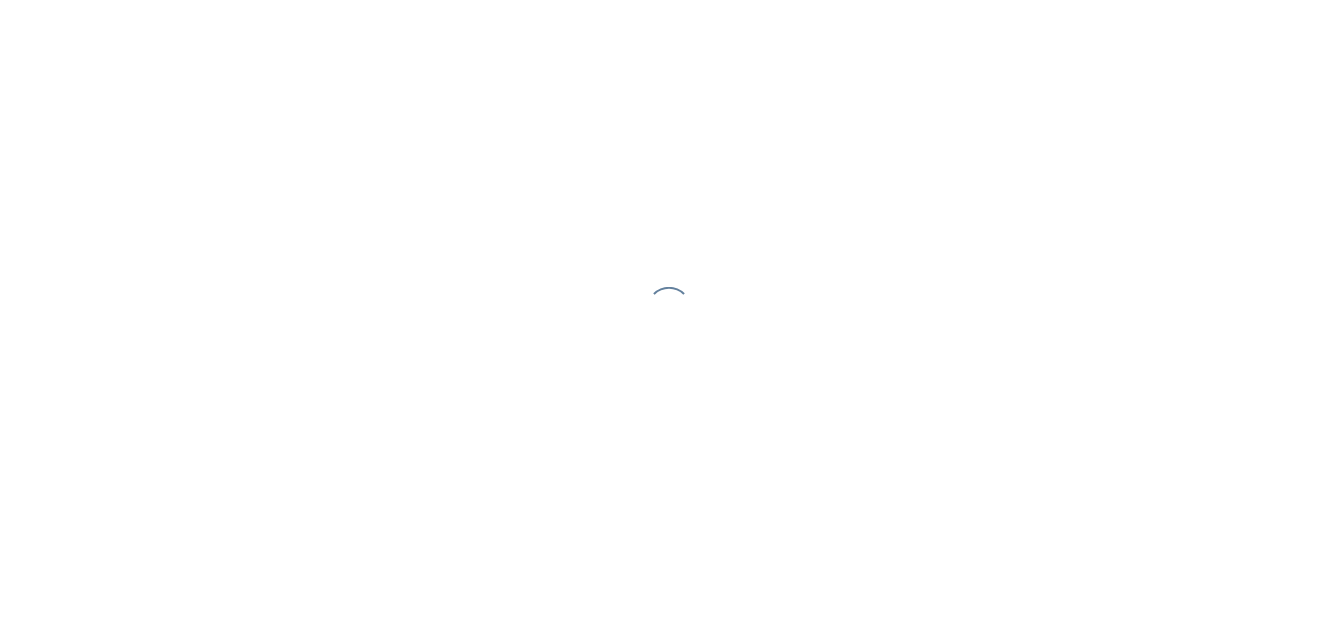 scroll, scrollTop: 0, scrollLeft: 0, axis: both 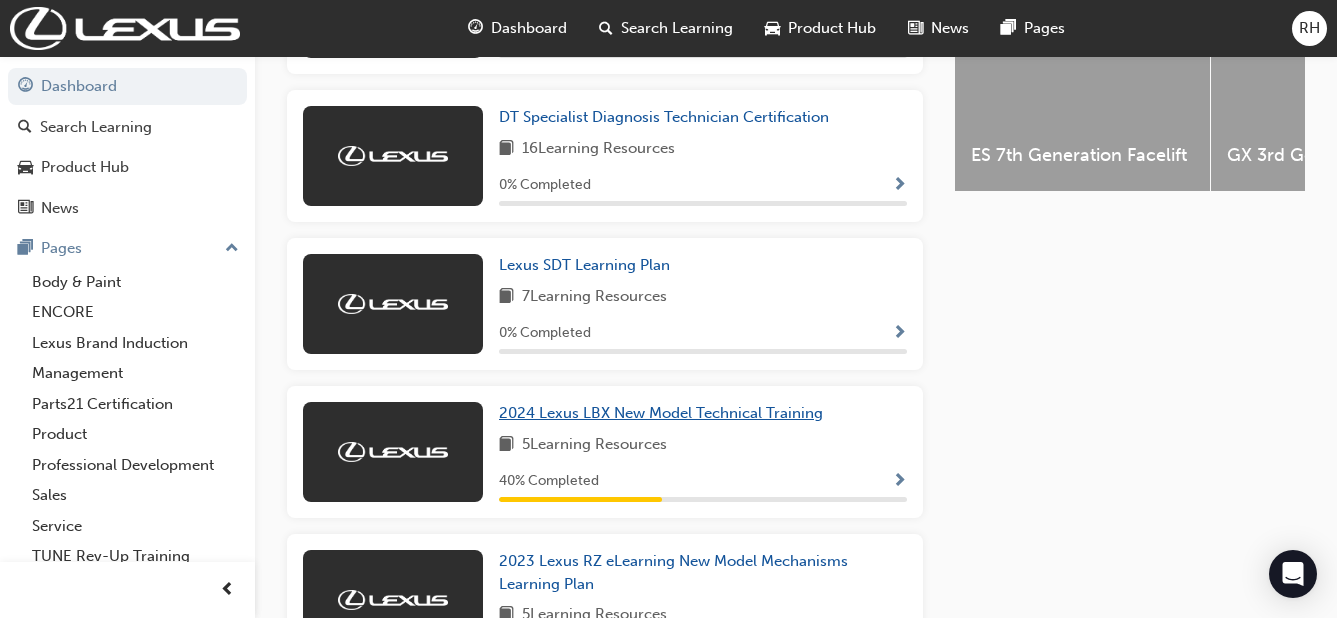 click on "2024 Lexus LBX New Model Technical Training" at bounding box center (661, 413) 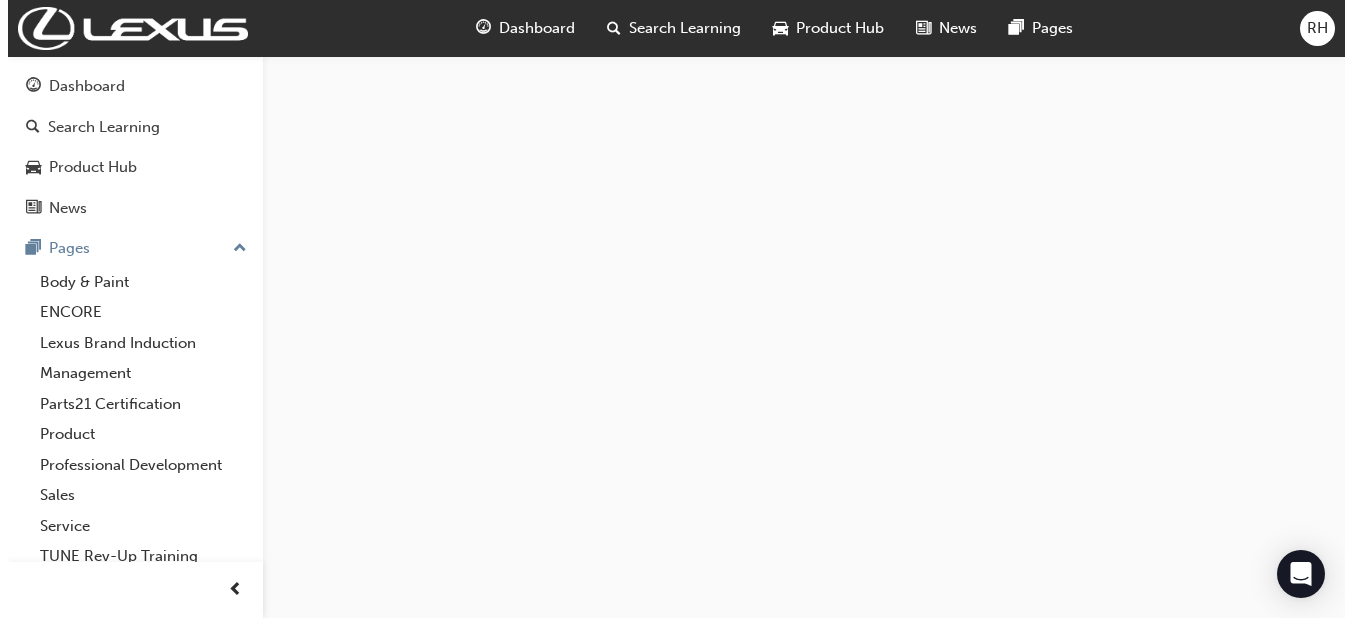 scroll, scrollTop: 0, scrollLeft: 0, axis: both 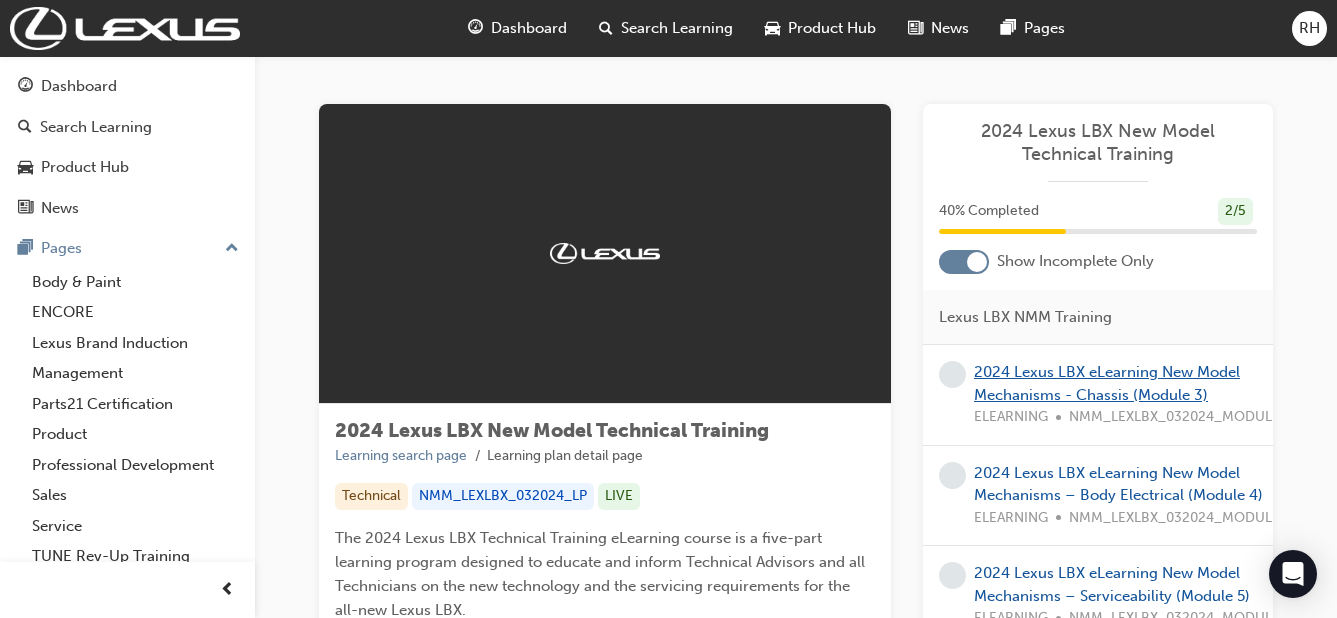 click on "2024 Lexus LBX eLearning New Model Mechanisms - Chassis (Module 3)" at bounding box center [1107, 383] 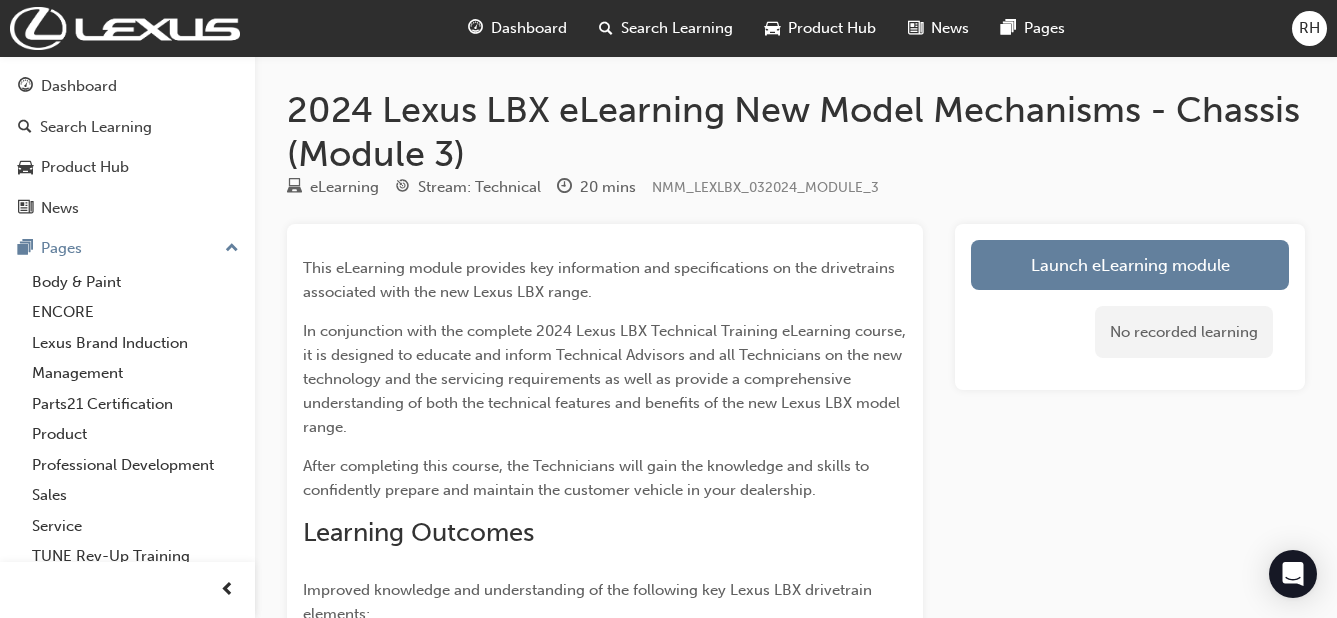 click on "Launch eLearning module" at bounding box center (1130, 265) 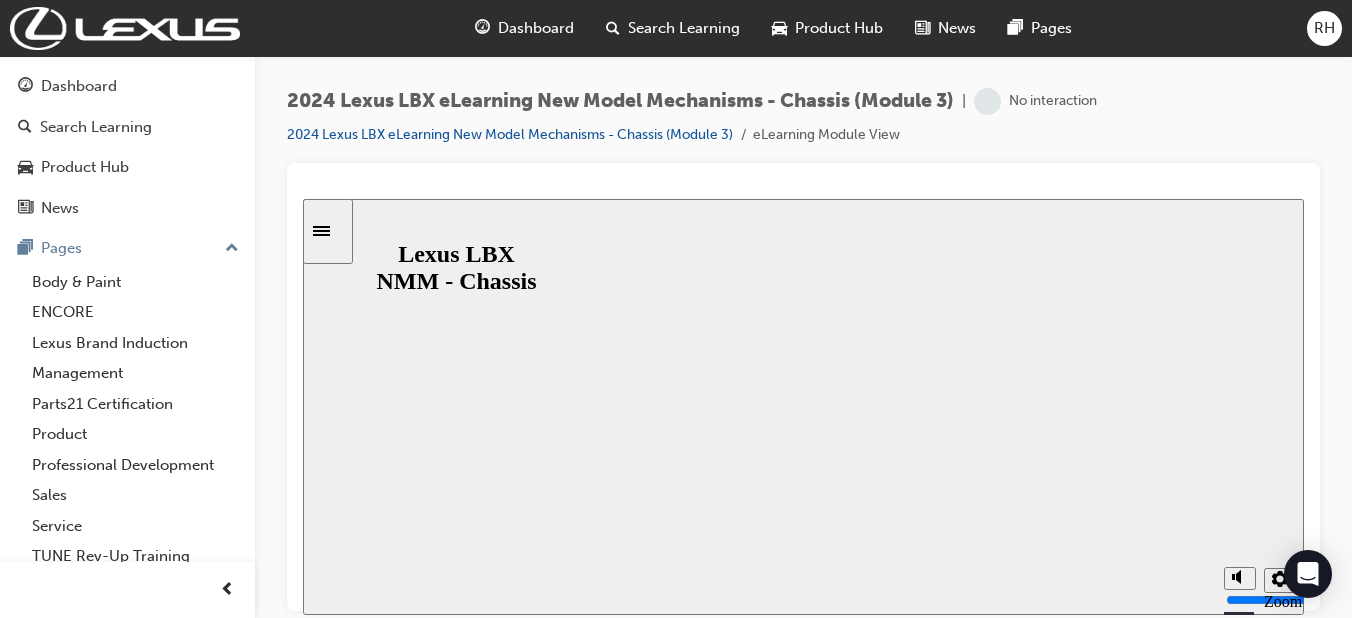 scroll, scrollTop: 0, scrollLeft: 0, axis: both 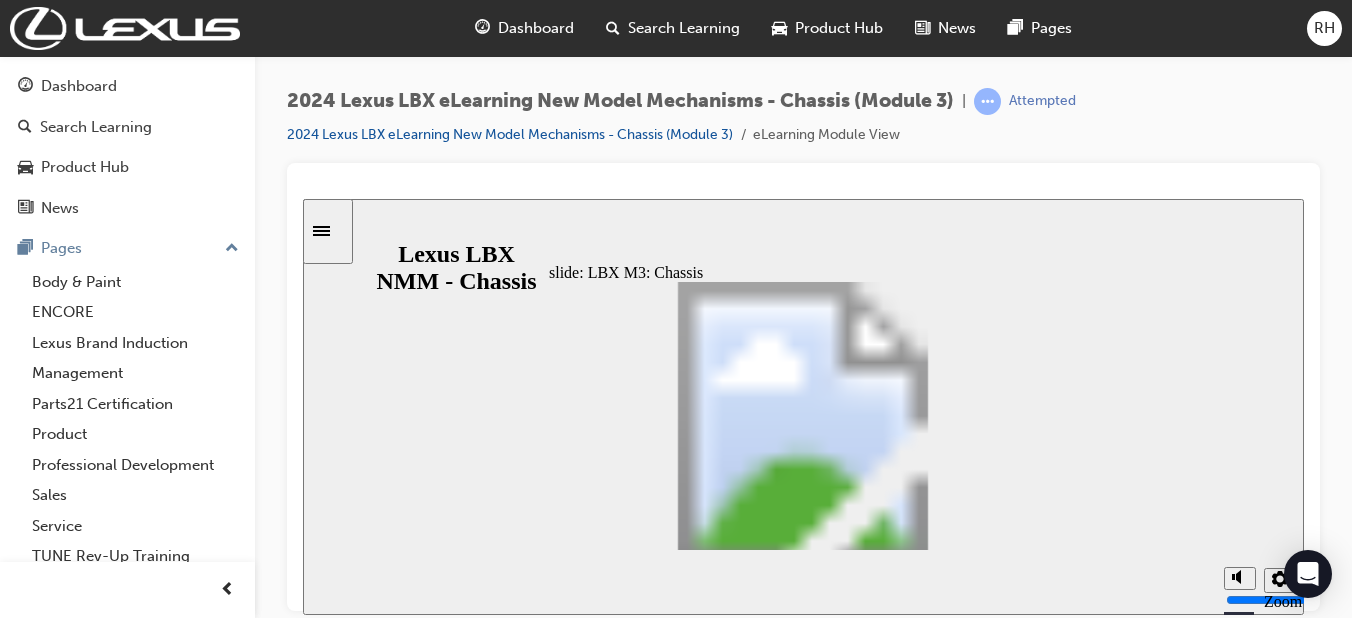 click 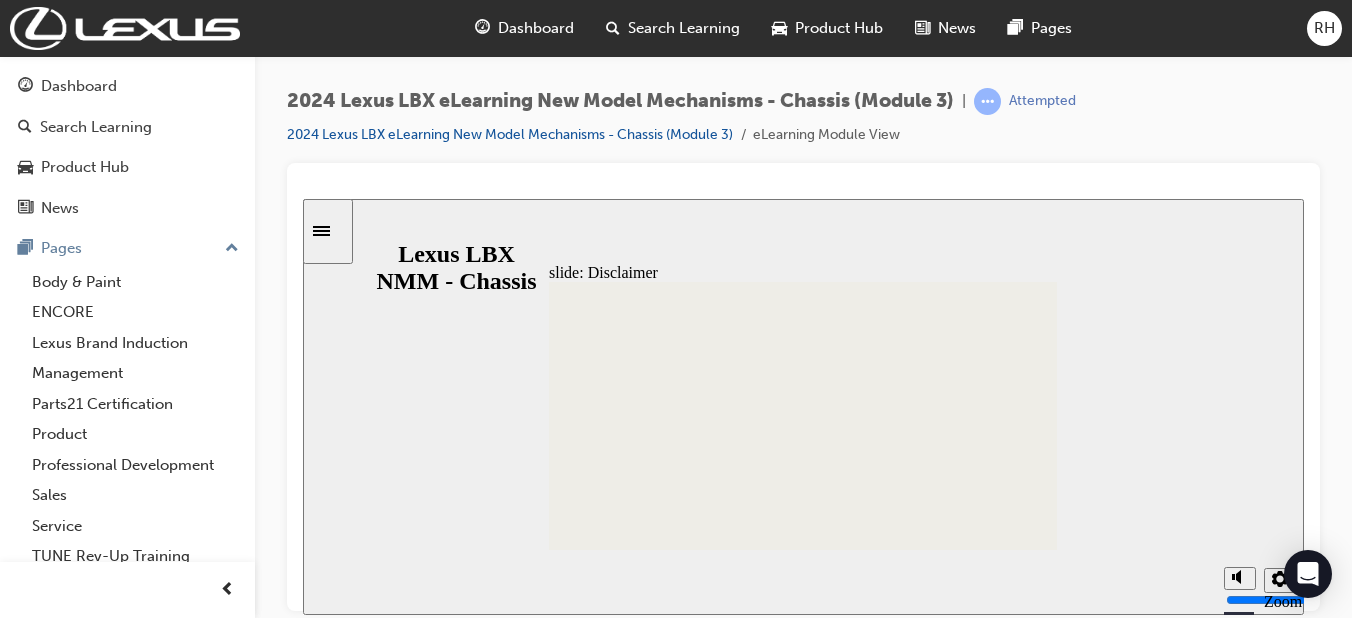 click 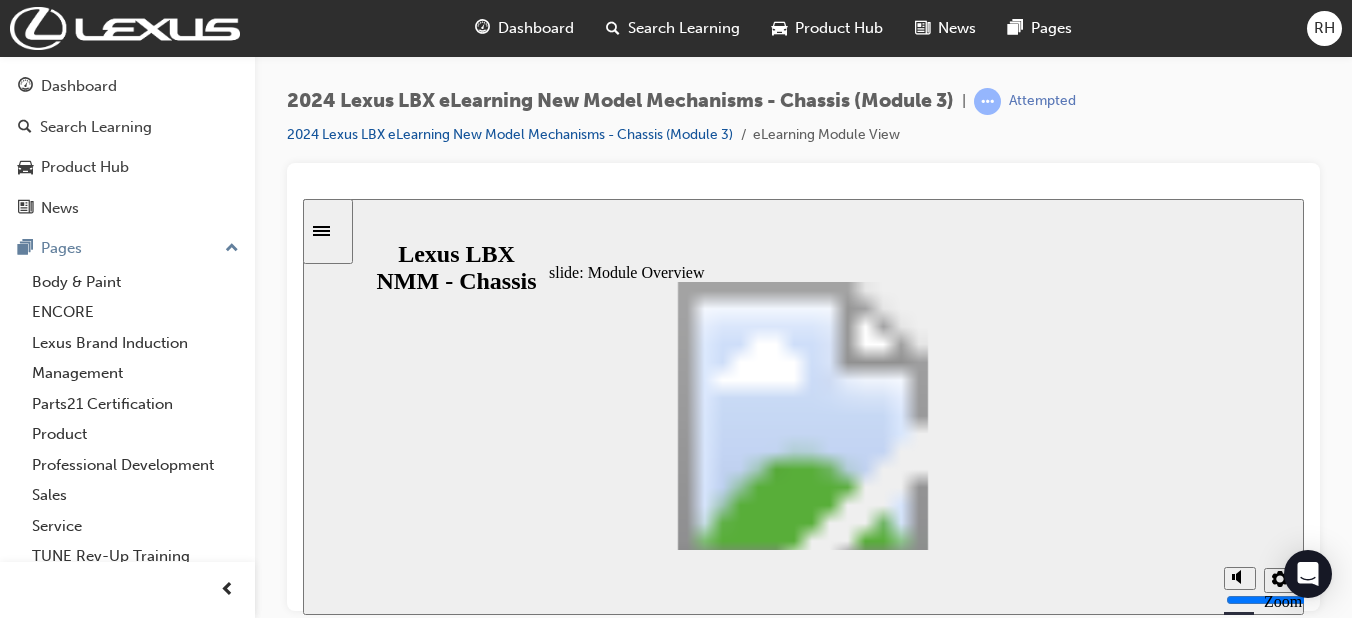 click 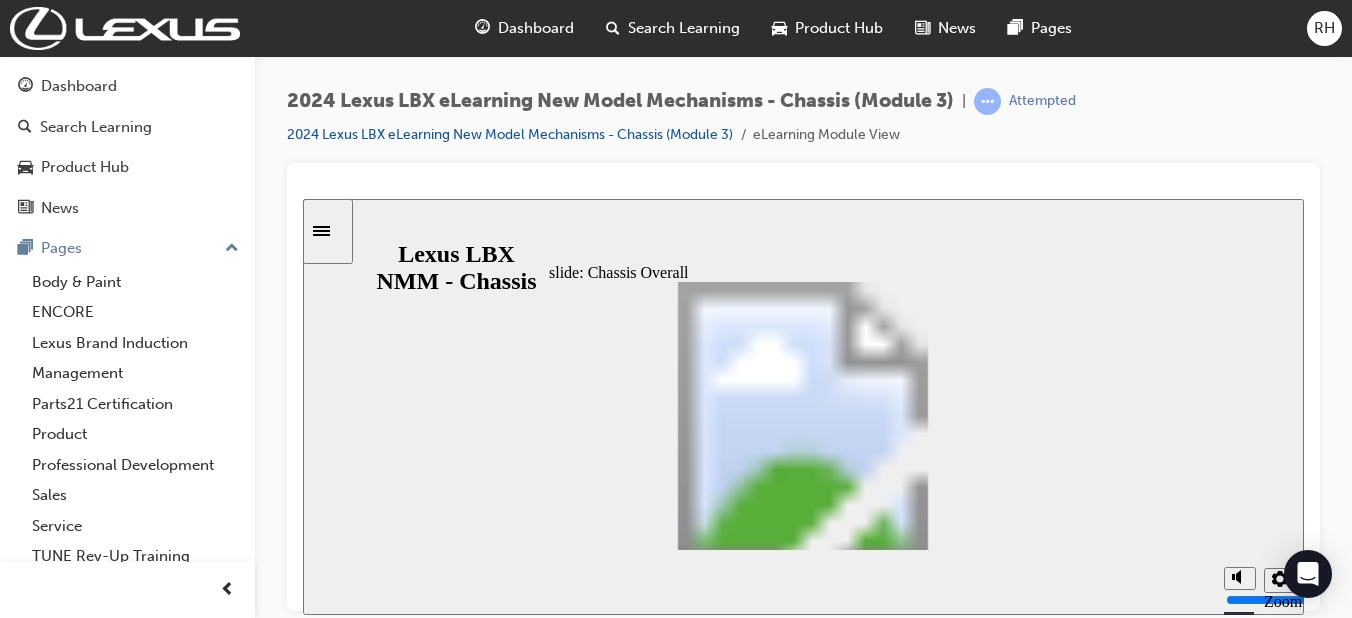 click 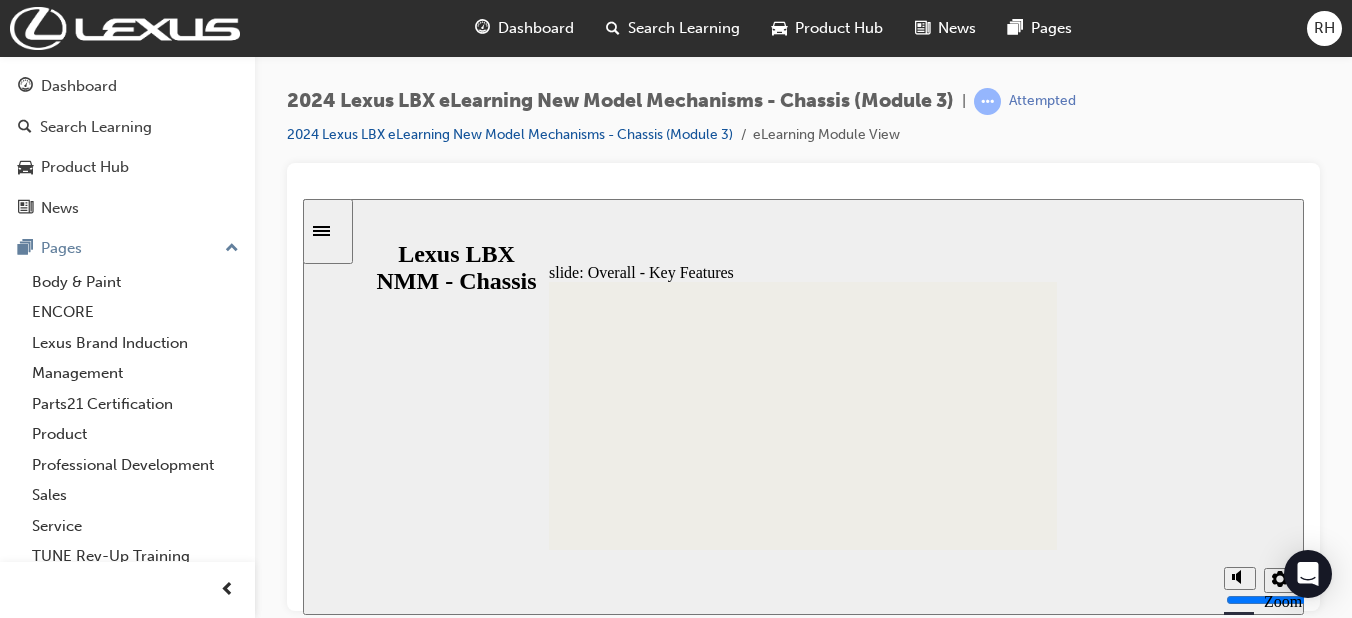 click 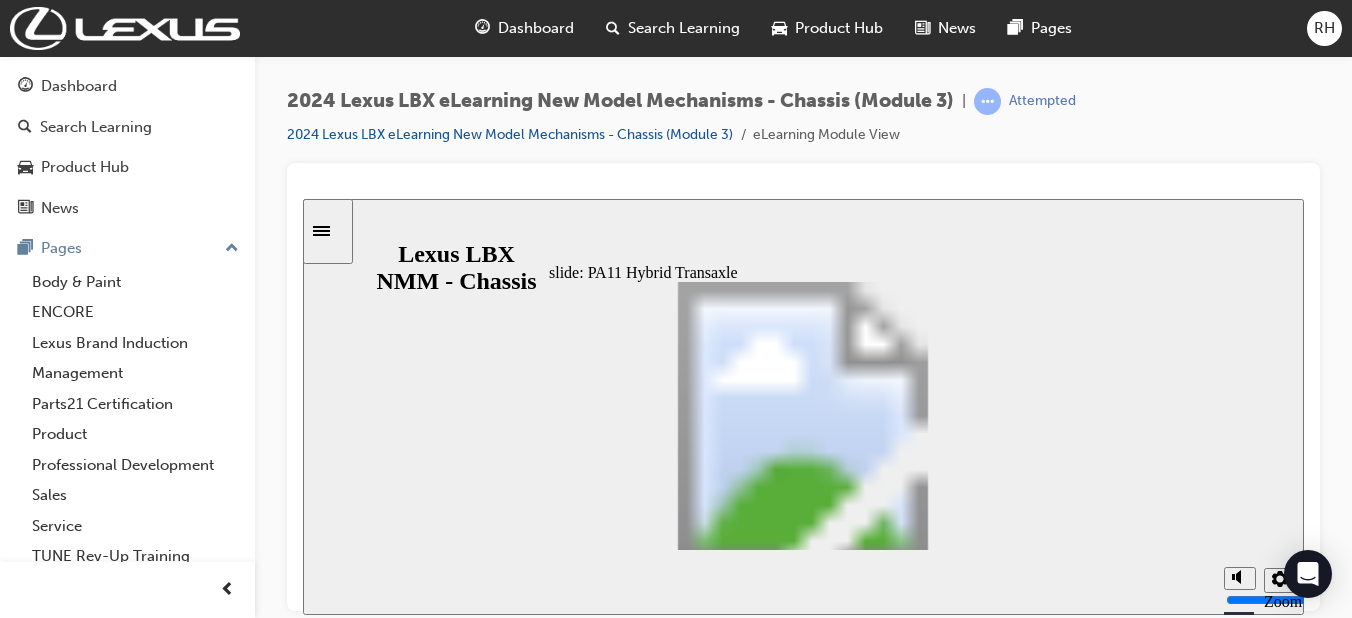 click 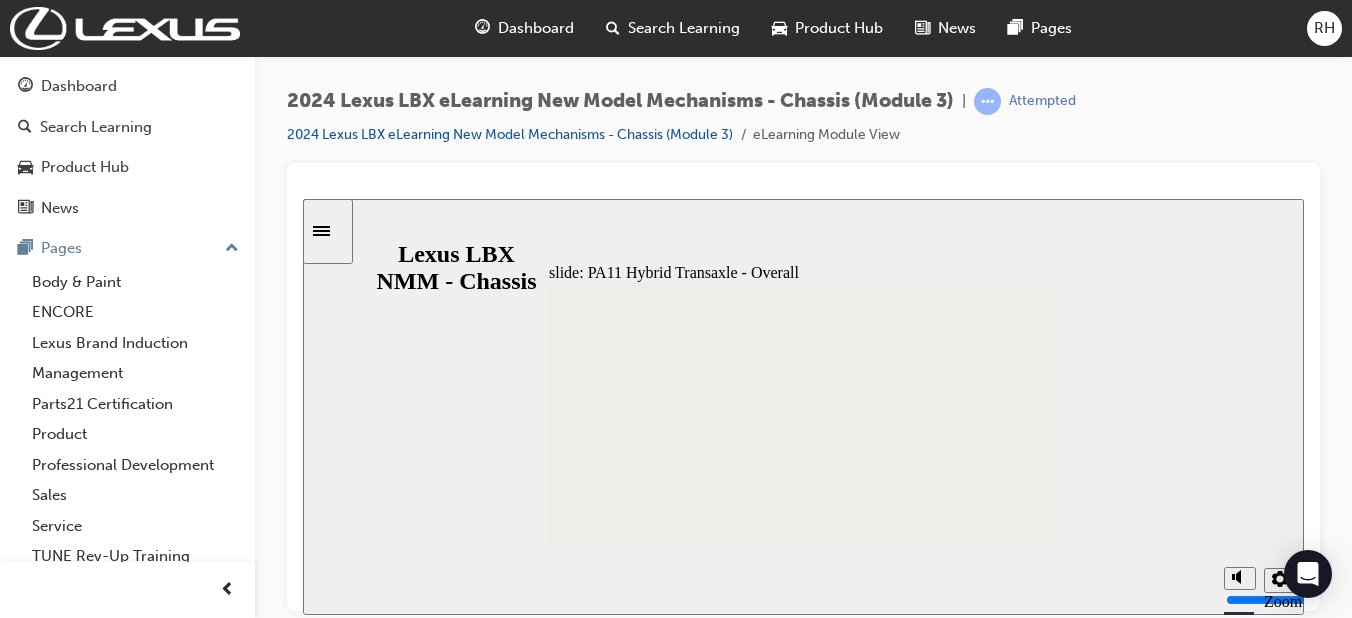 click 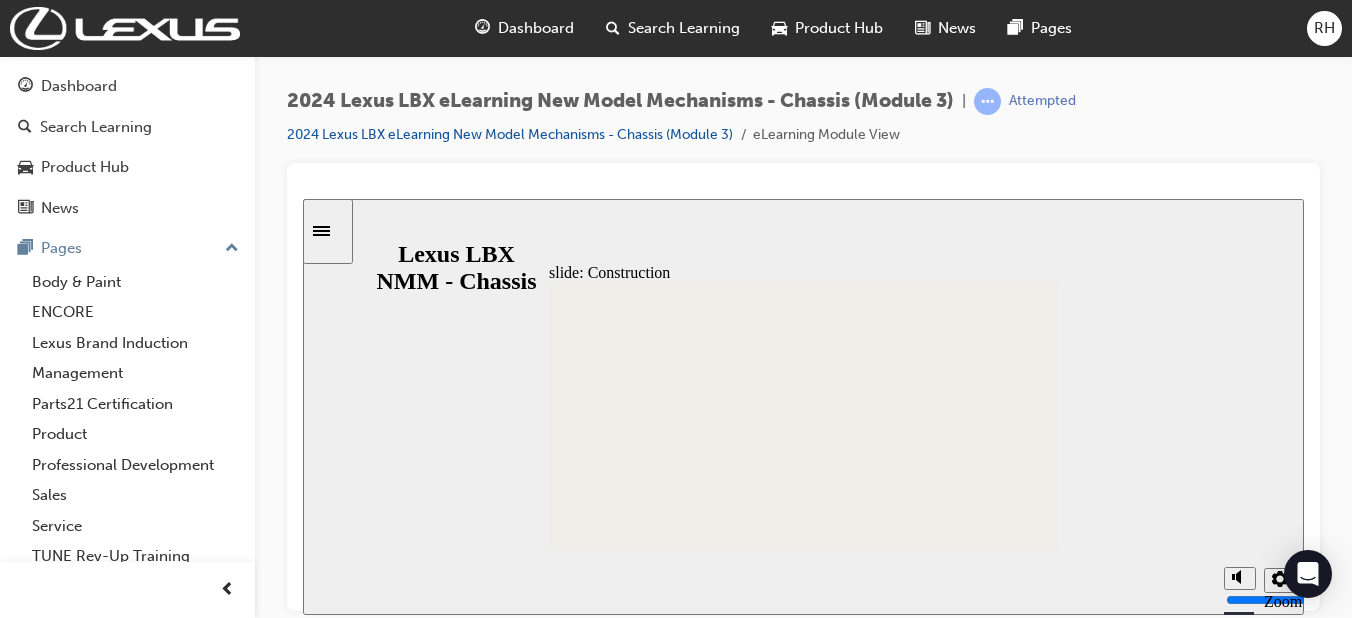 click 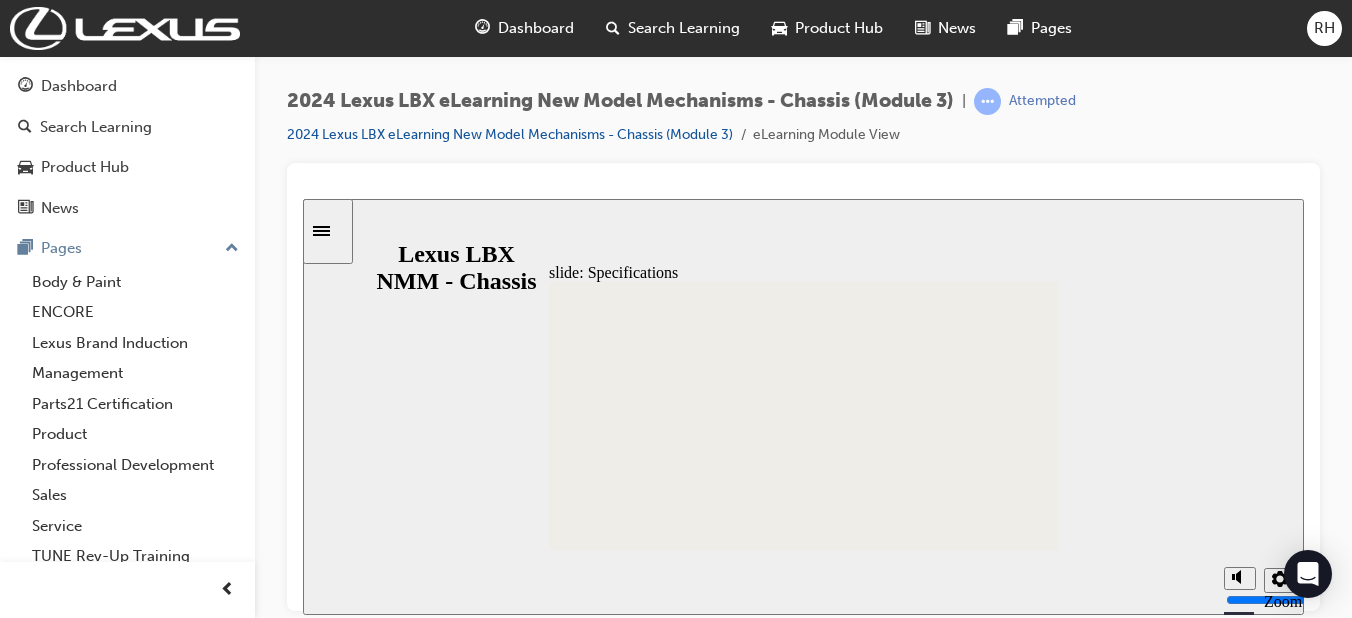 click 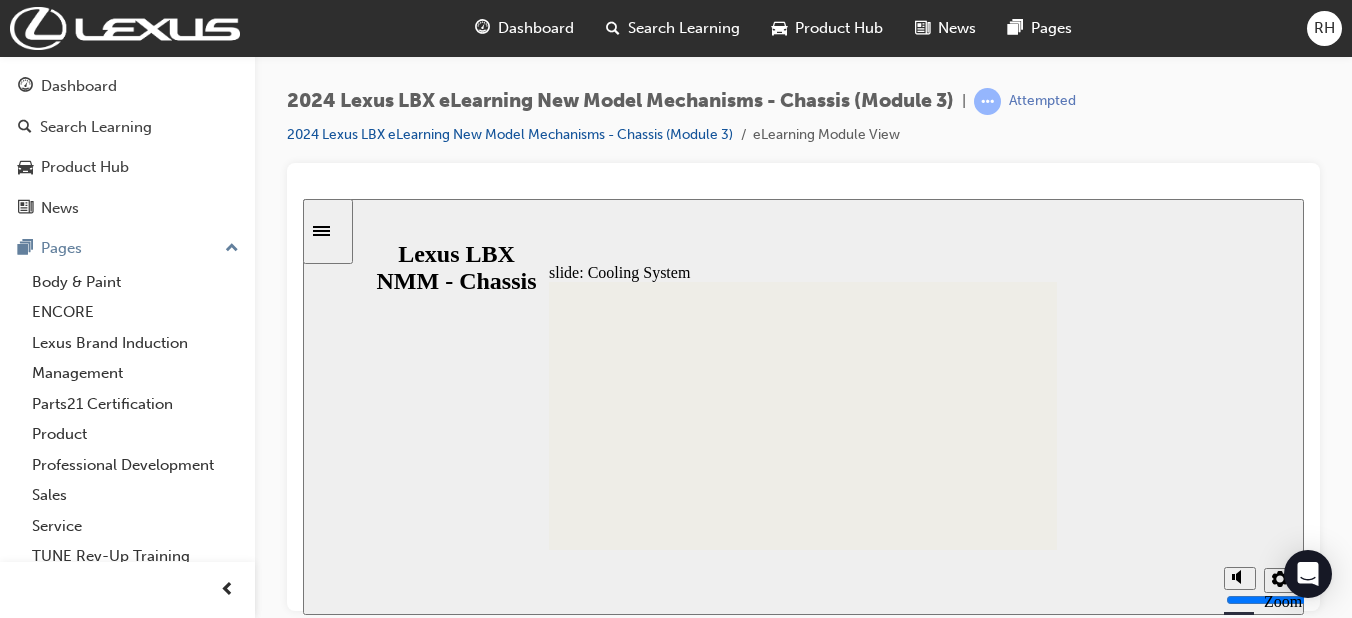 click 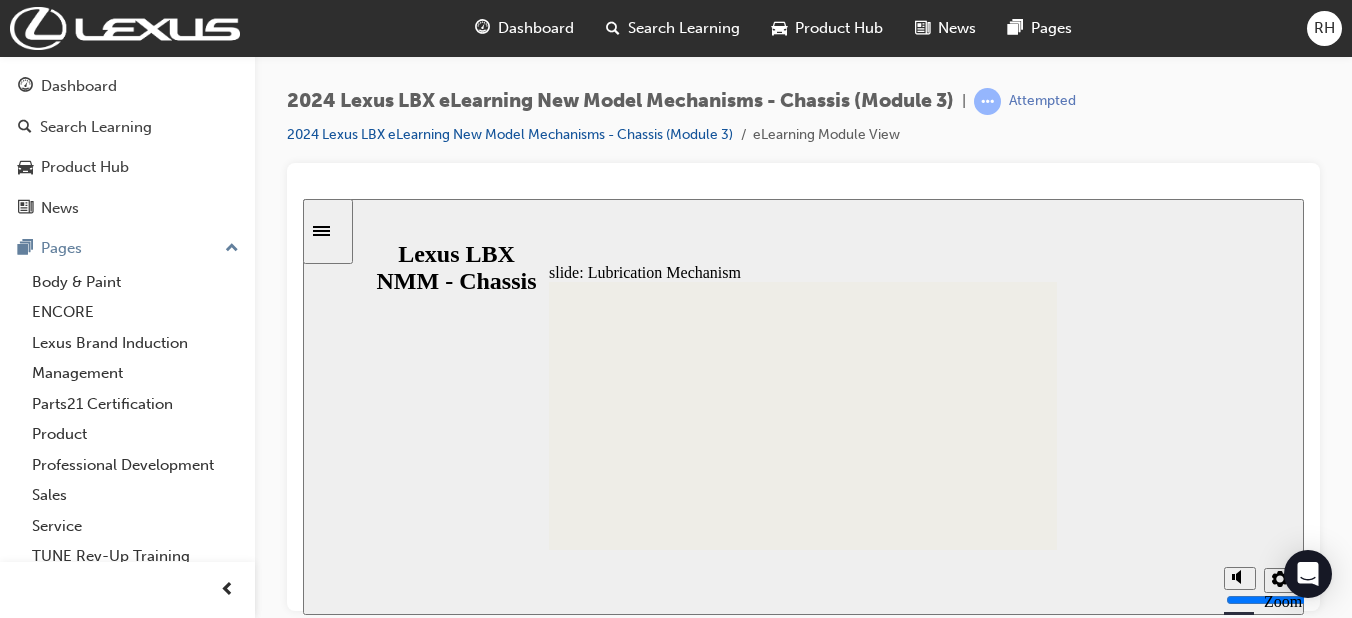 click 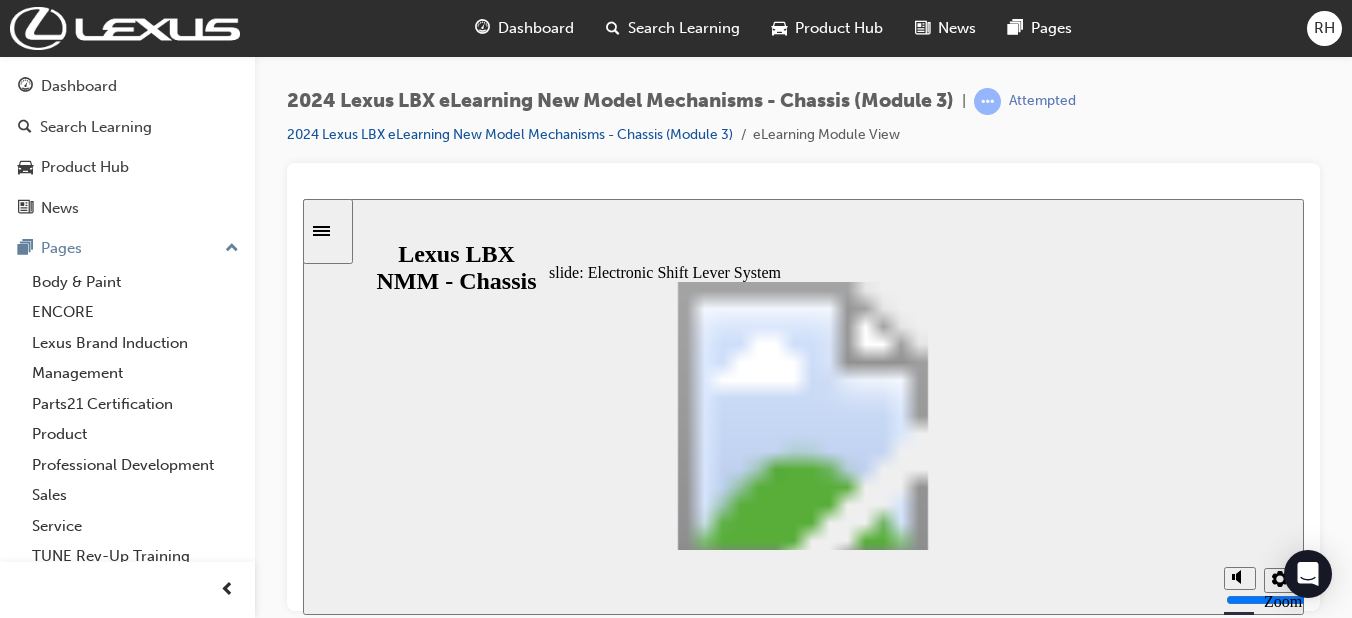 click 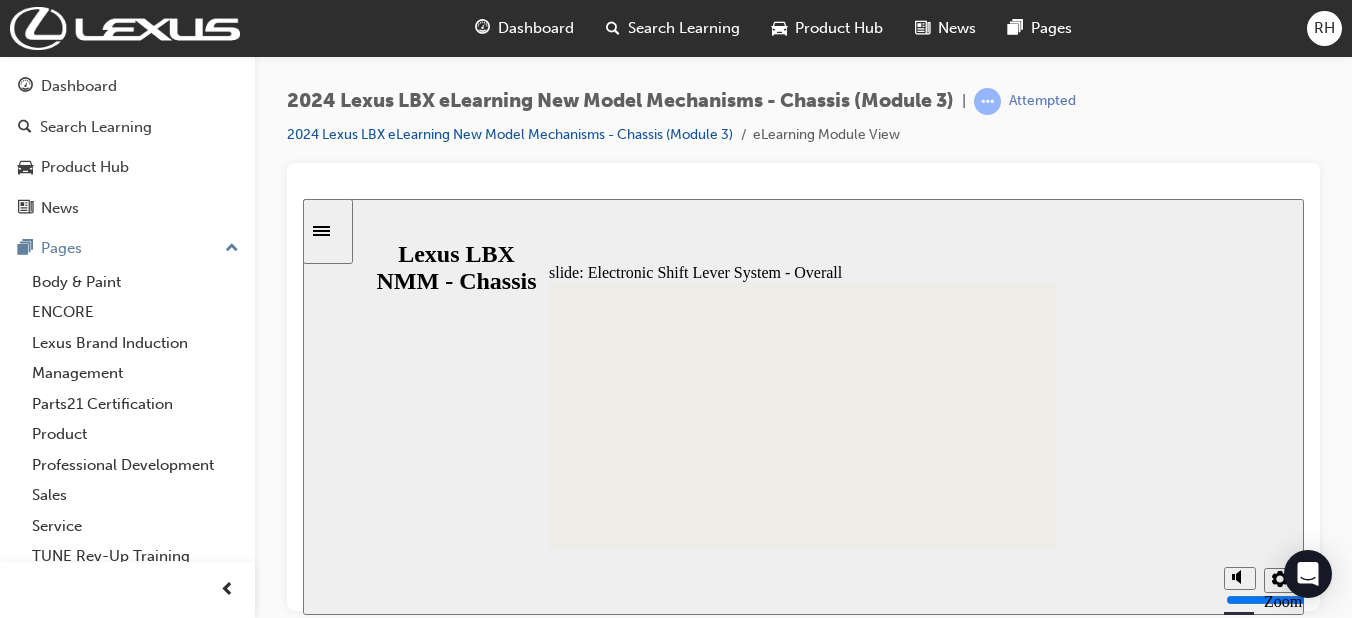 click 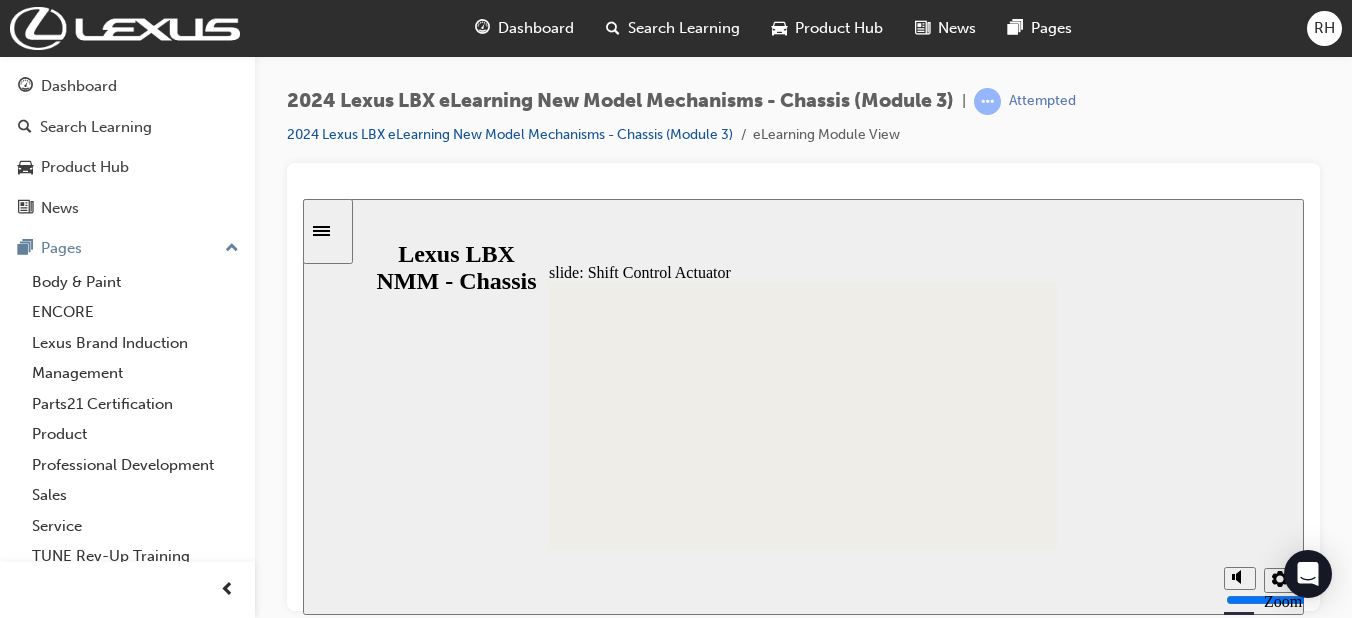 click 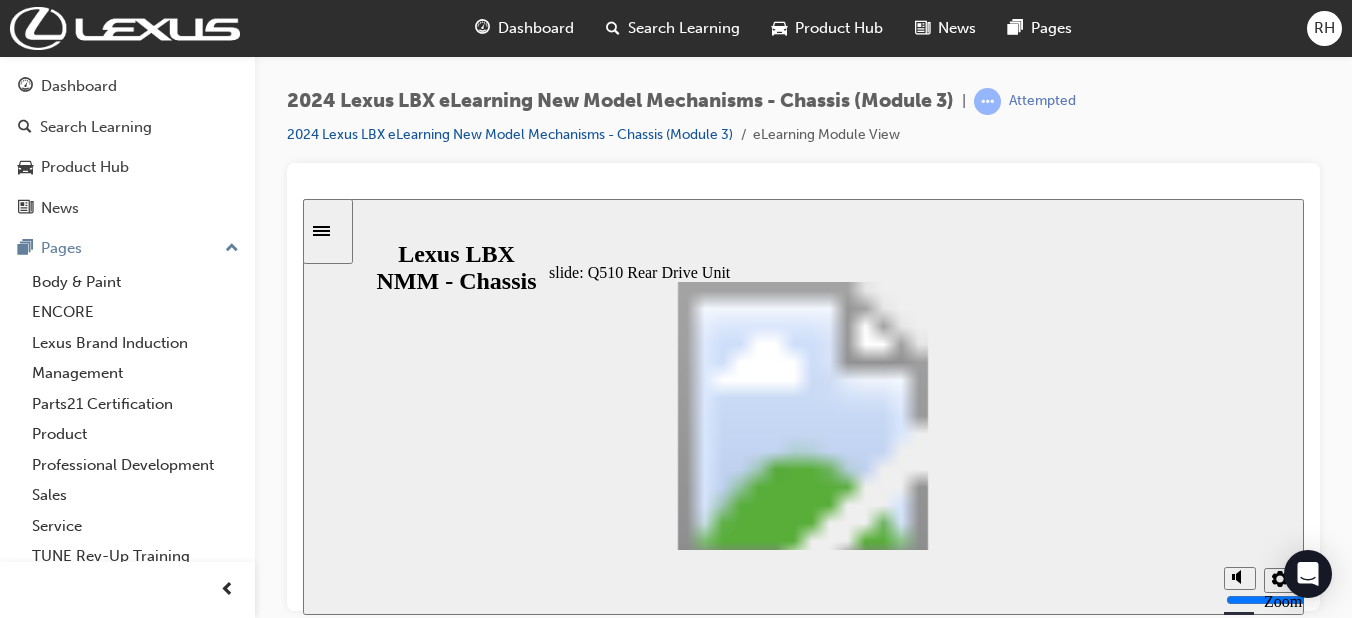 click 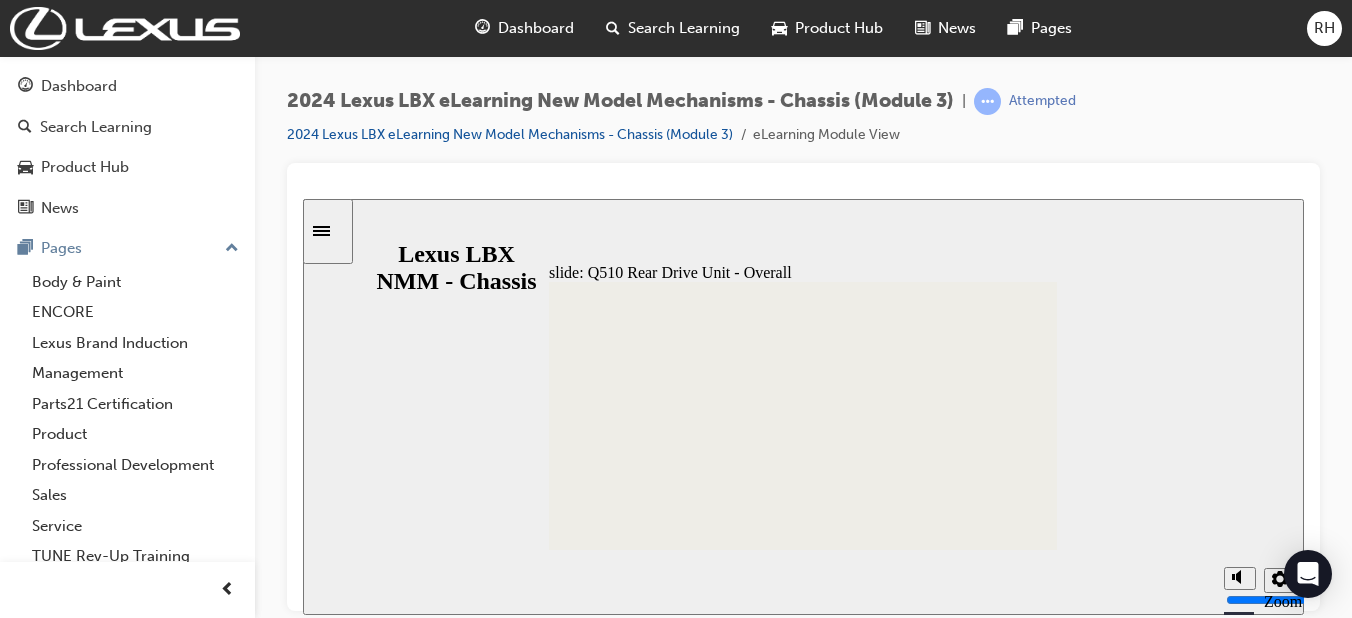 click 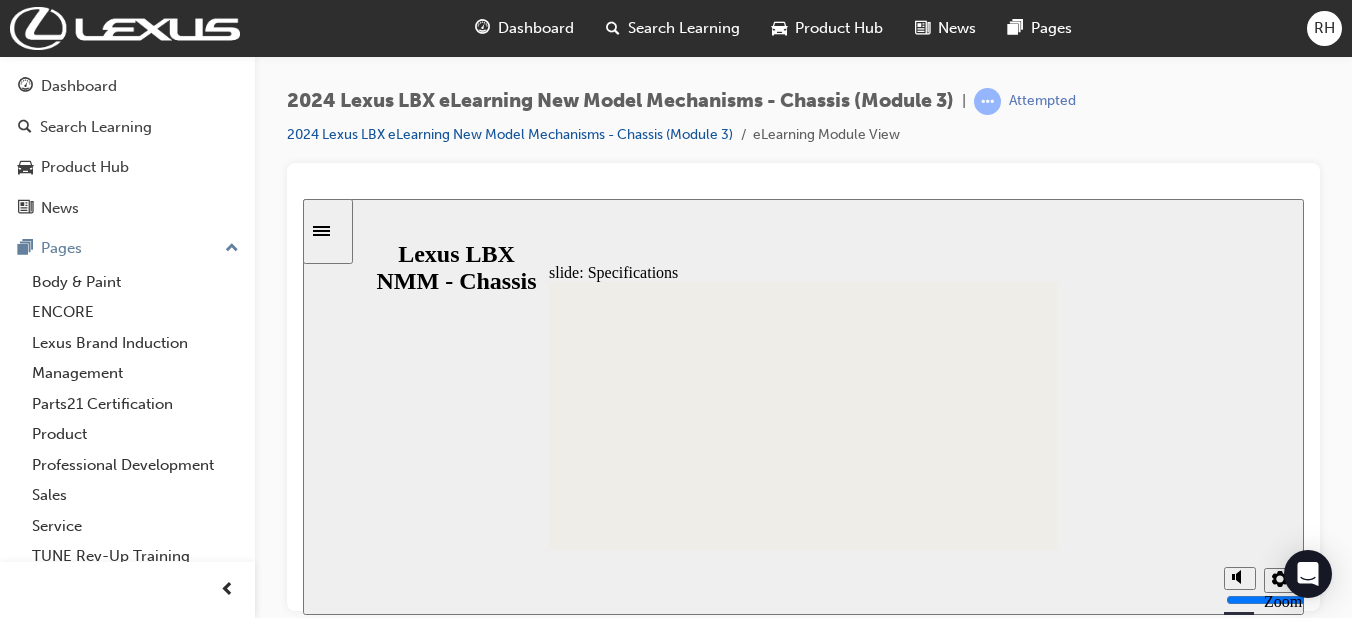 click 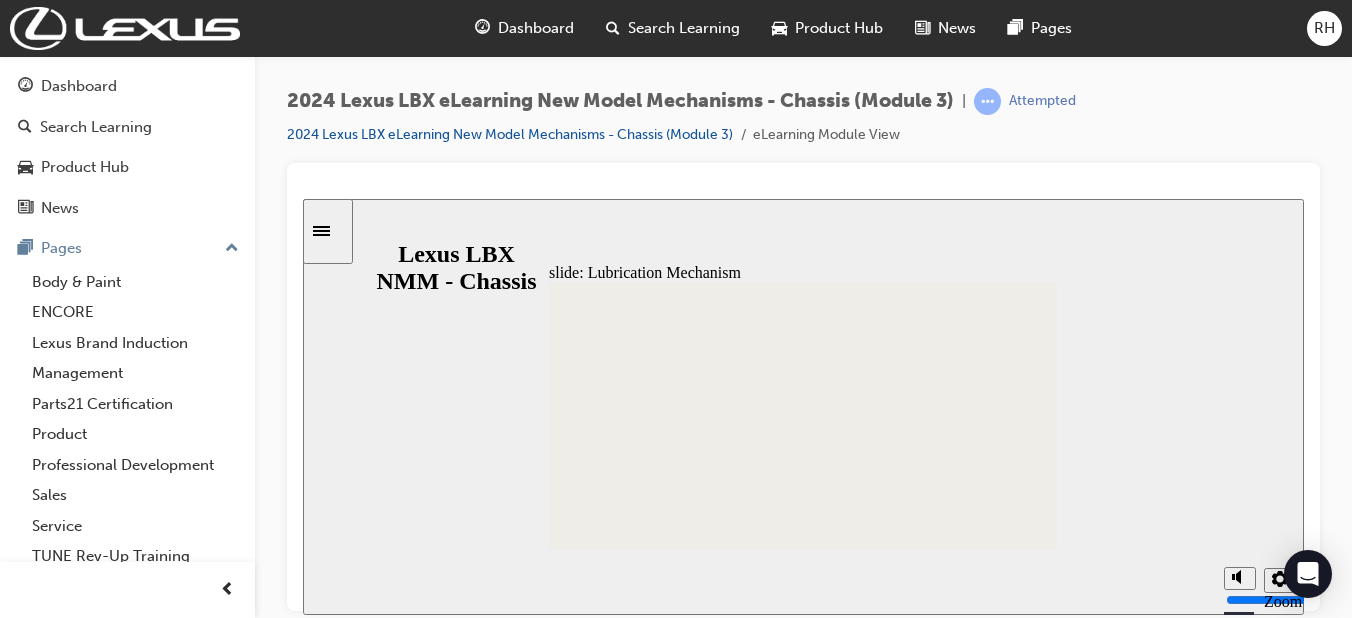 click 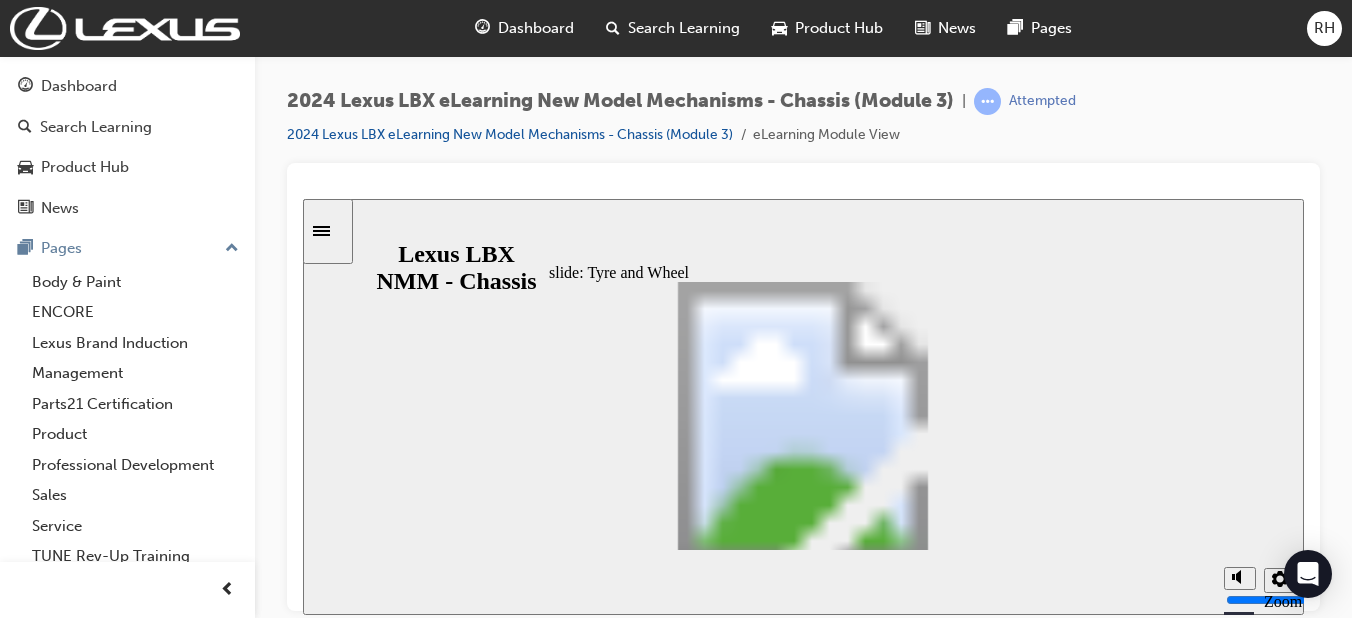click 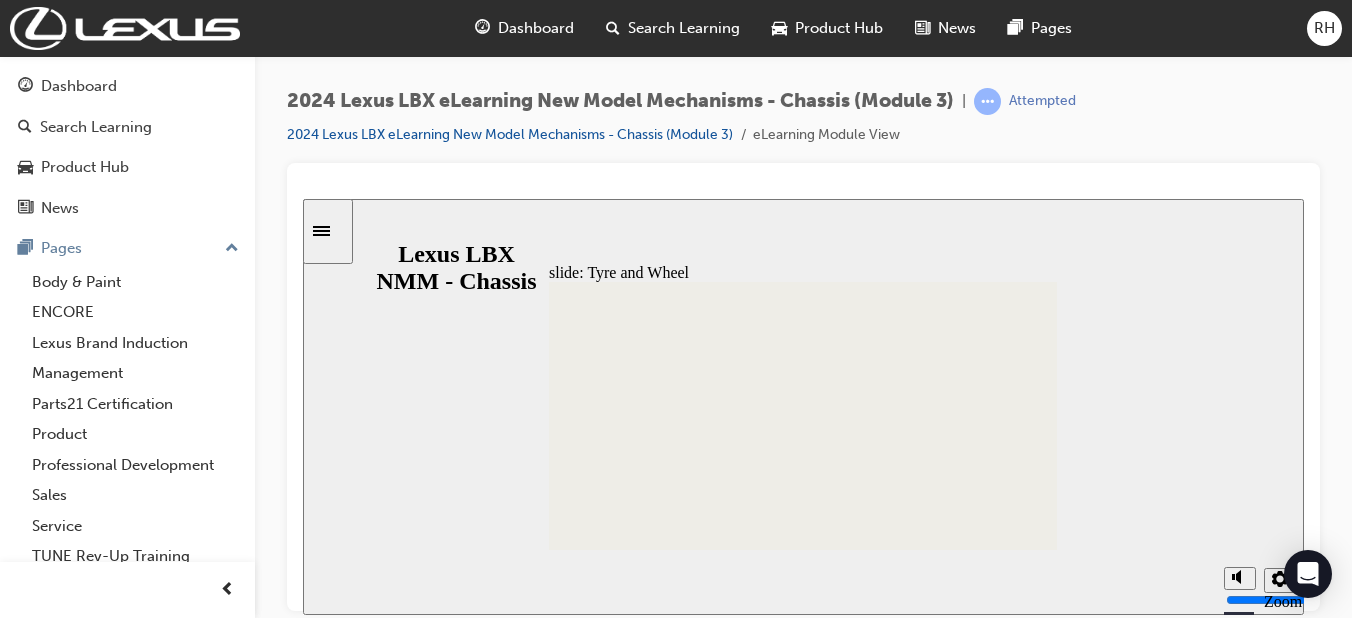 click 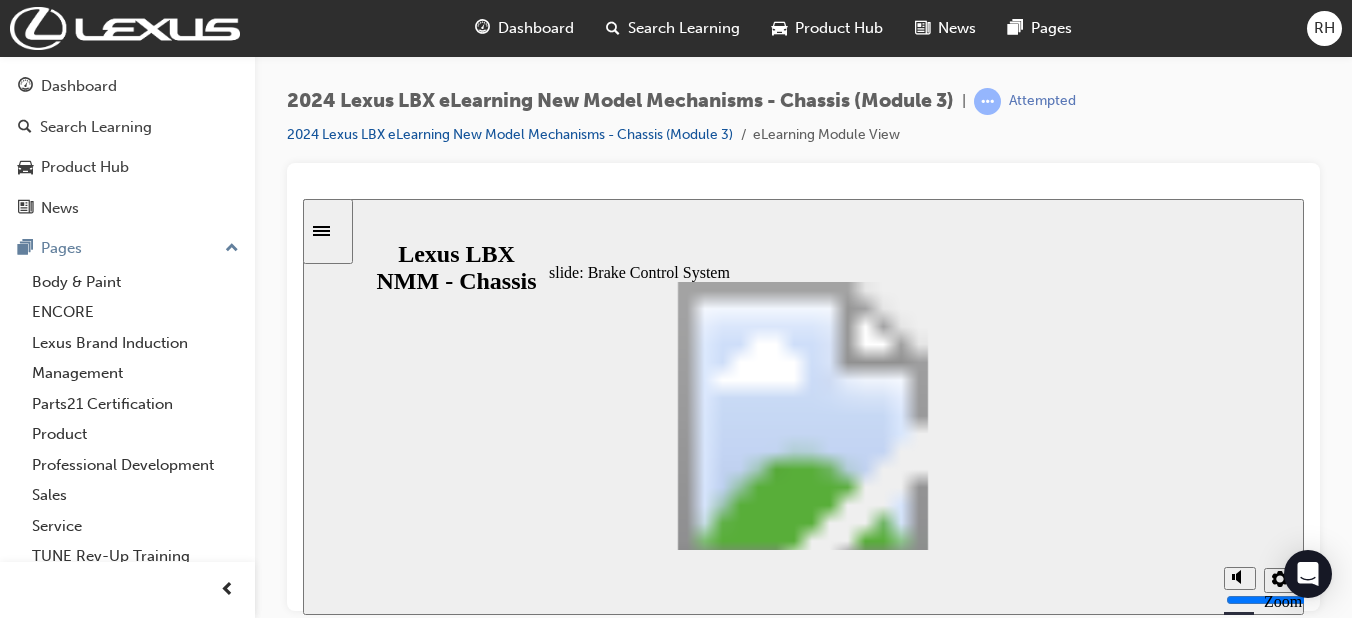 click 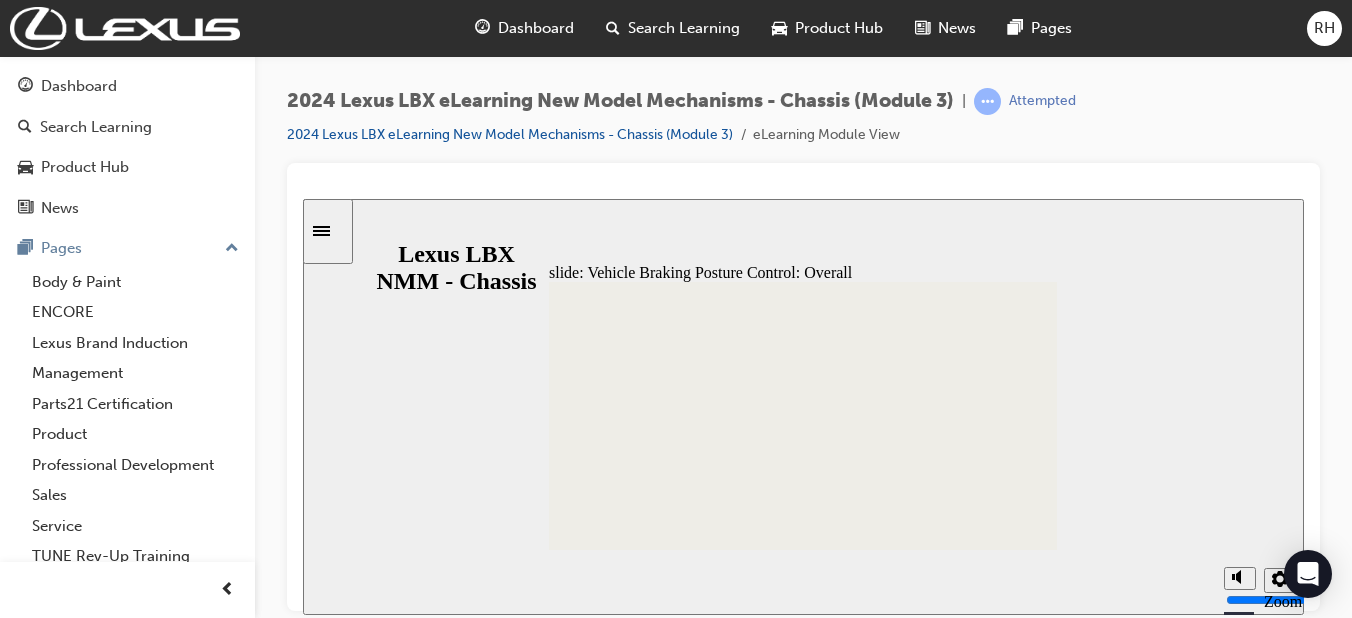 click 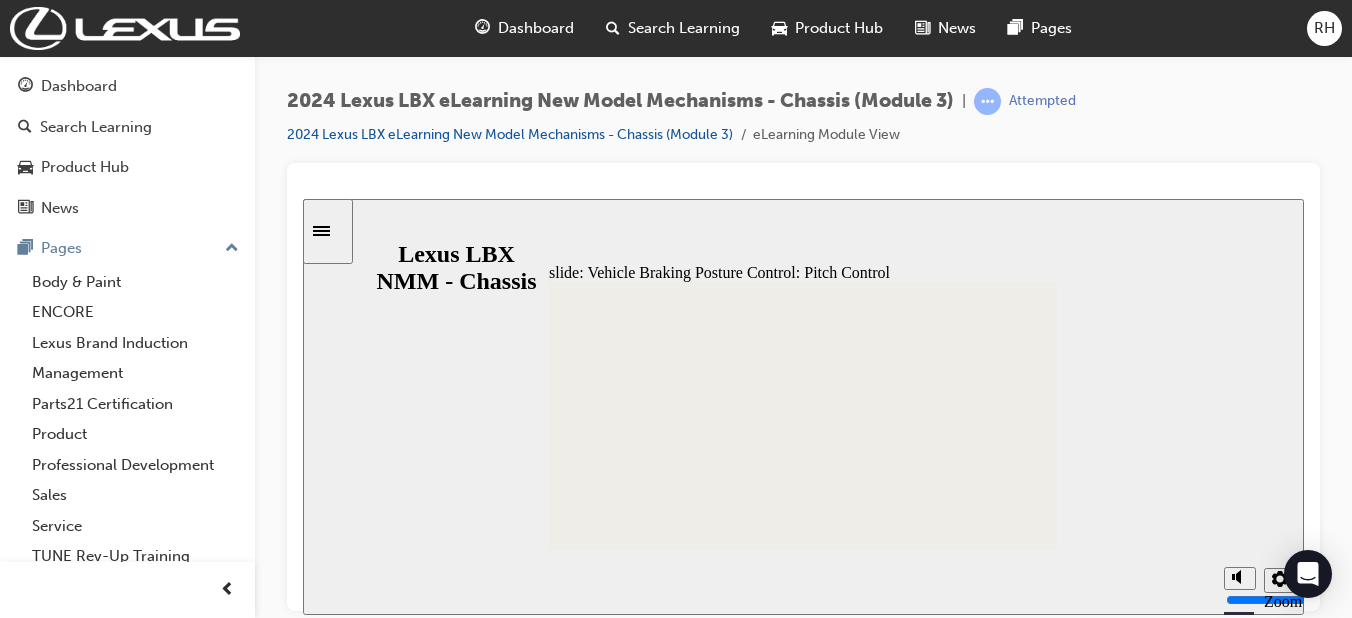 click 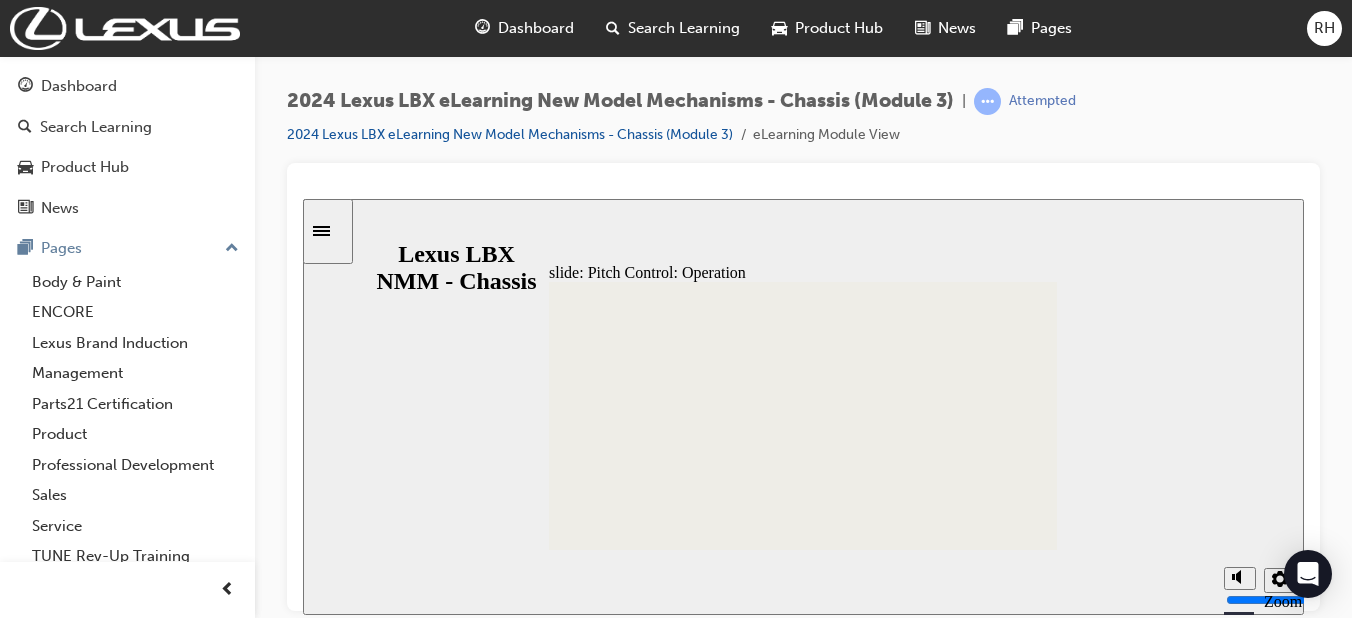 click 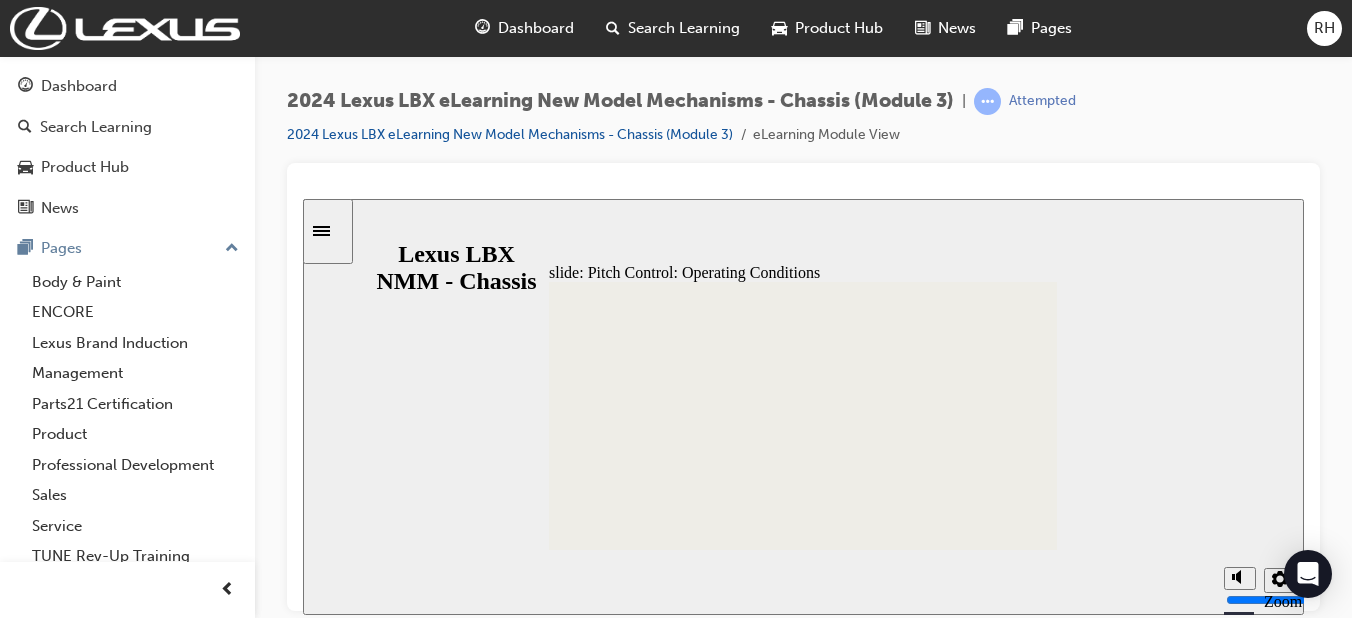 click 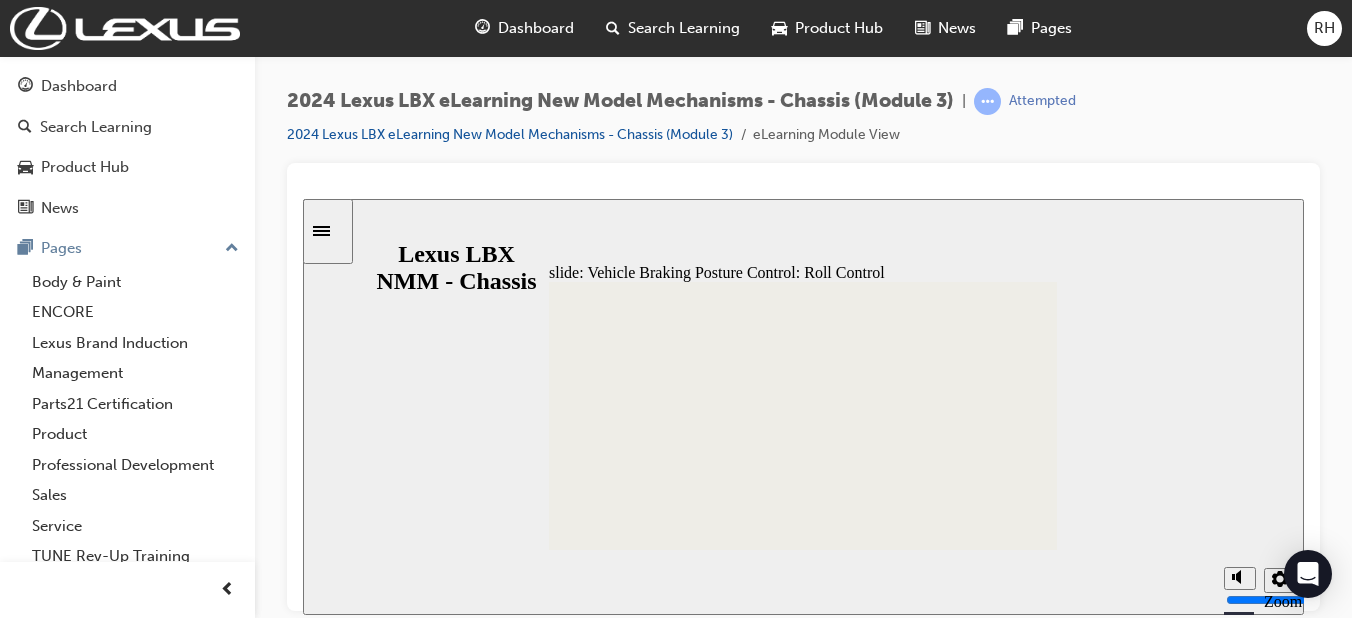 click 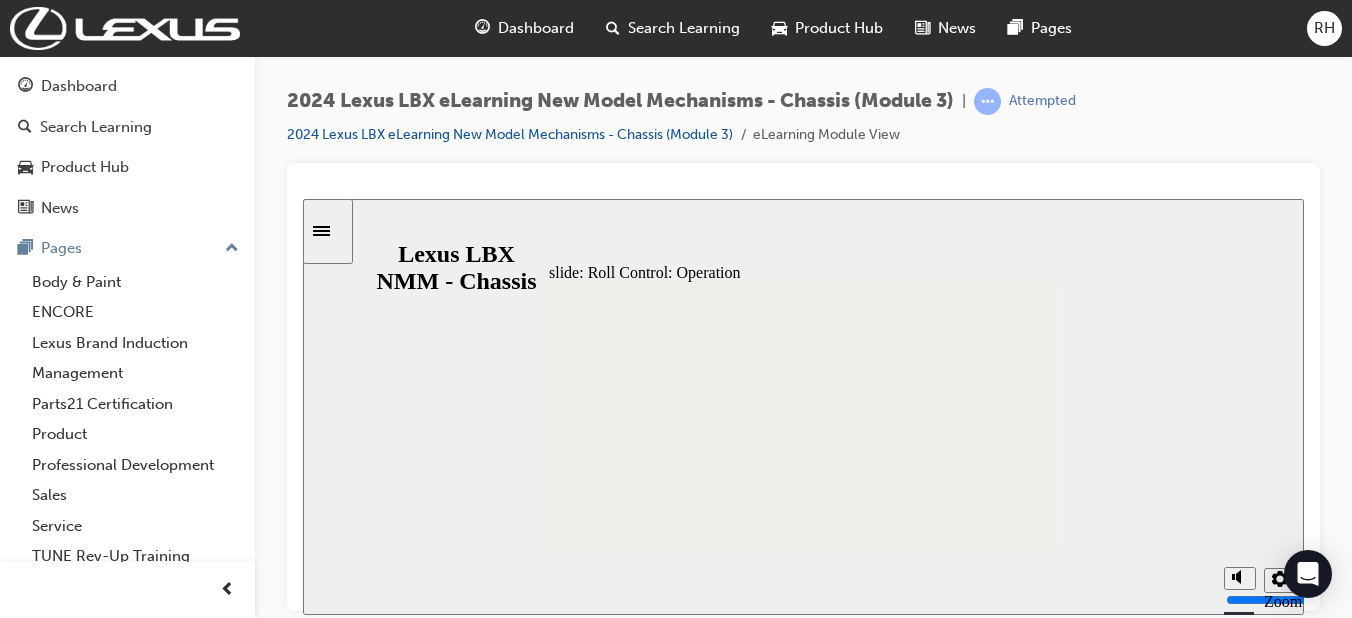 click 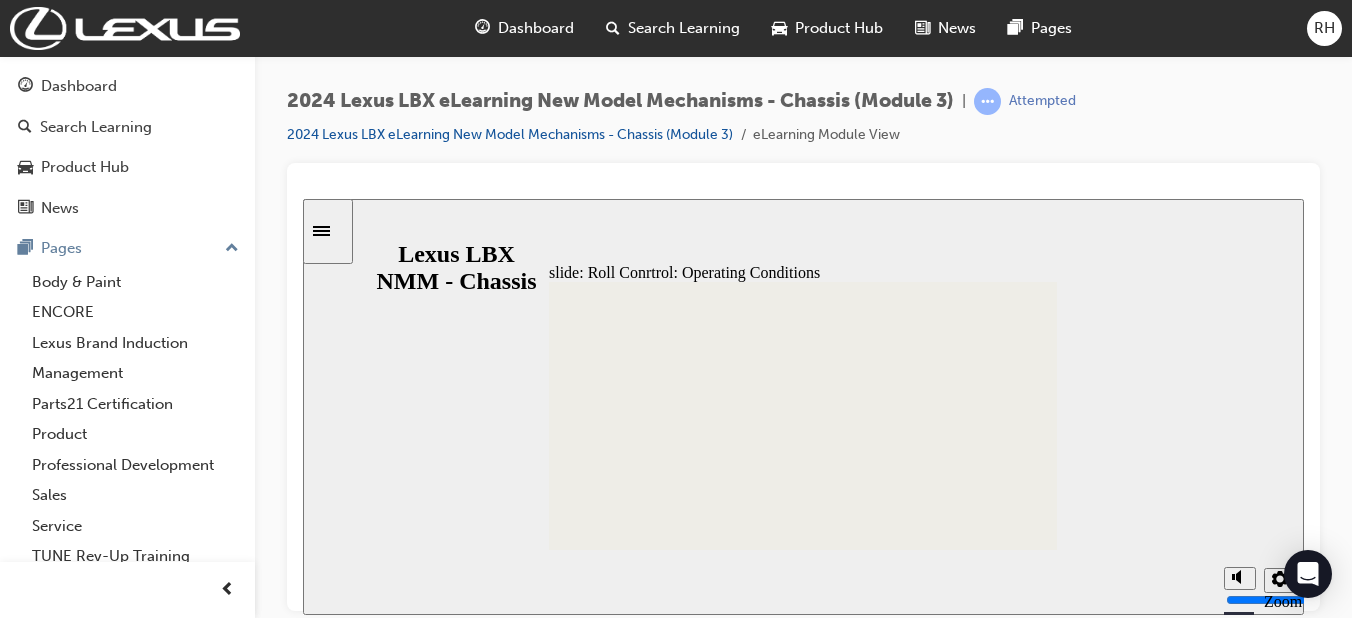 click 